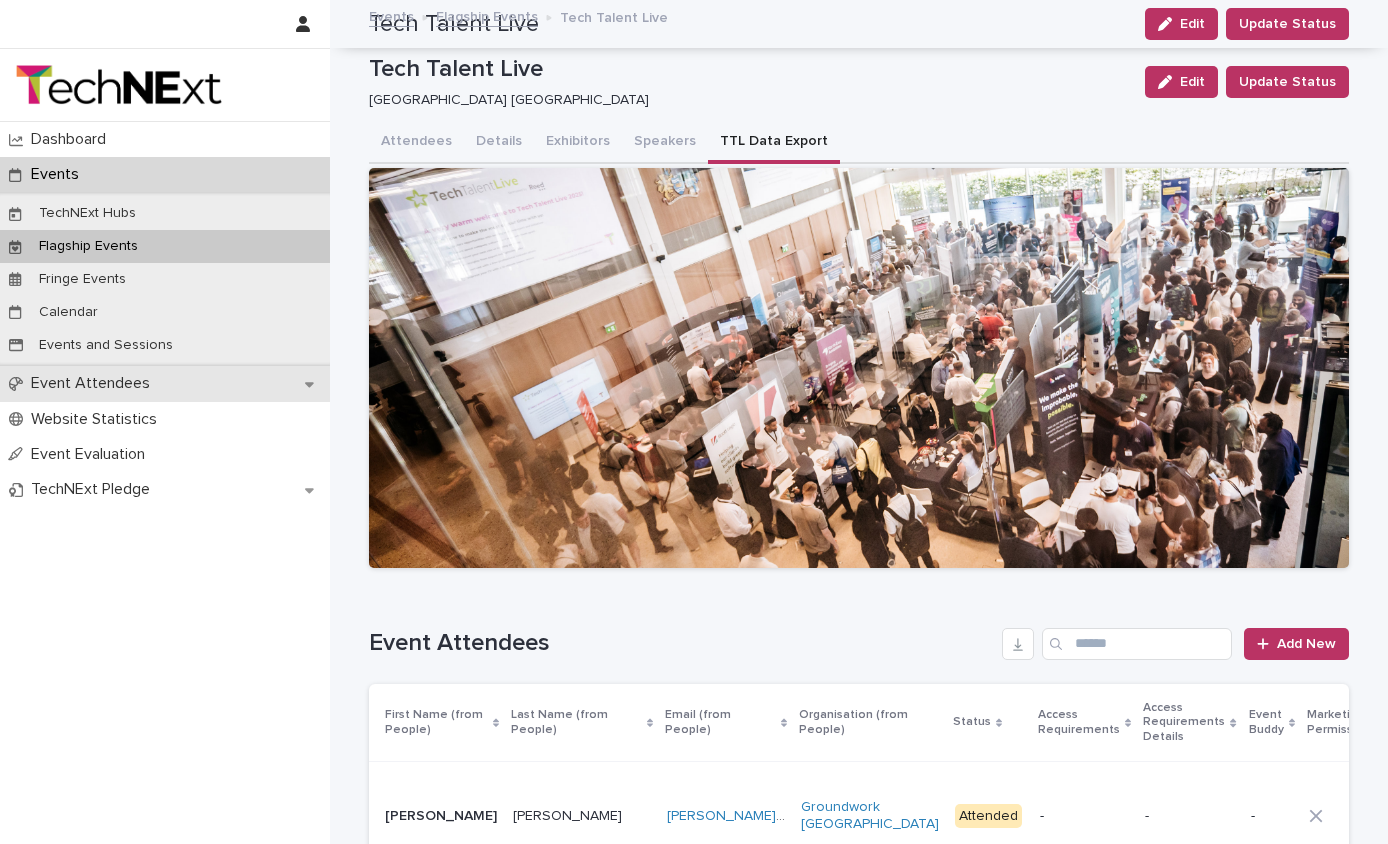 scroll, scrollTop: 0, scrollLeft: 0, axis: both 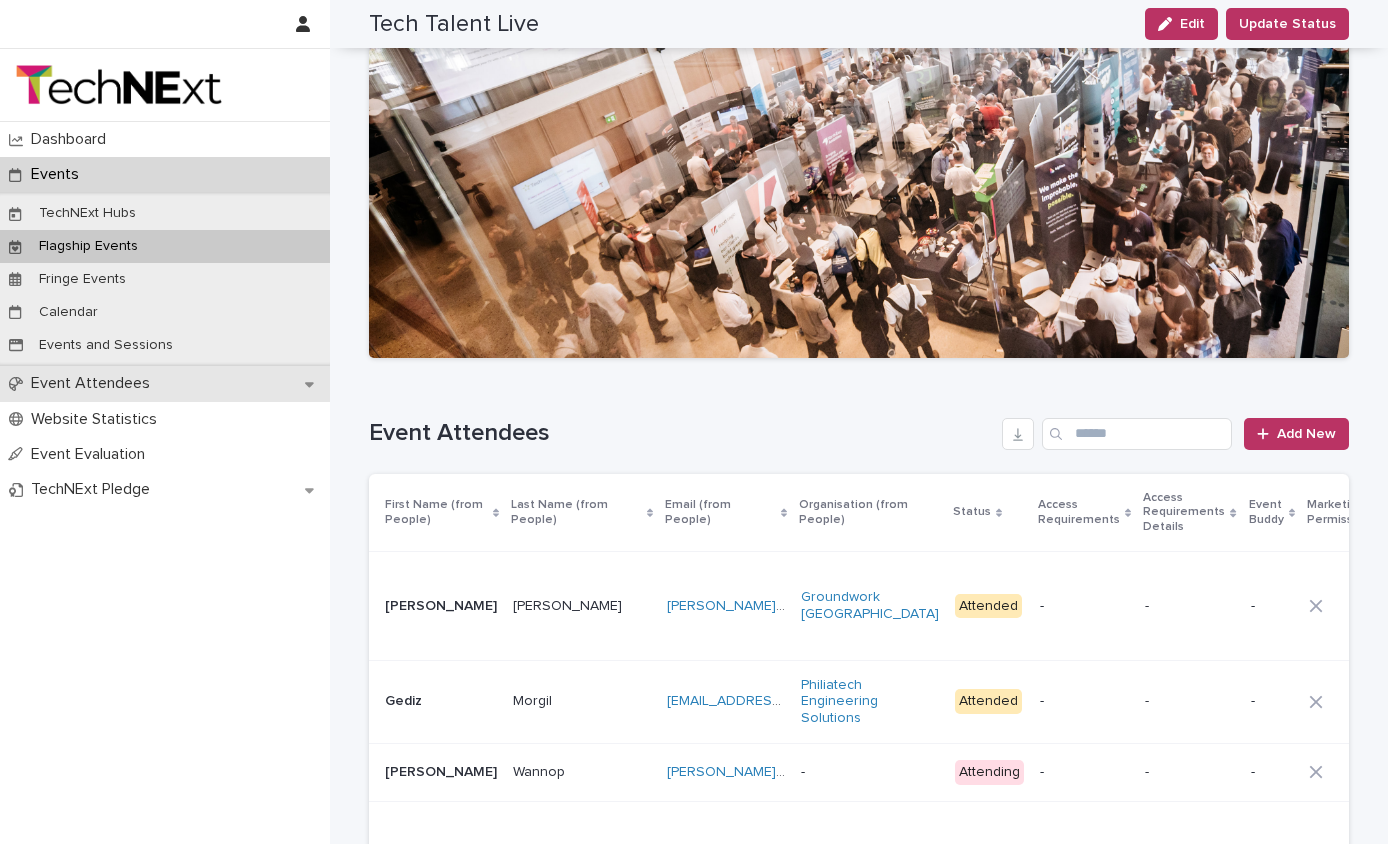 click on "Event Attendees" at bounding box center (165, 383) 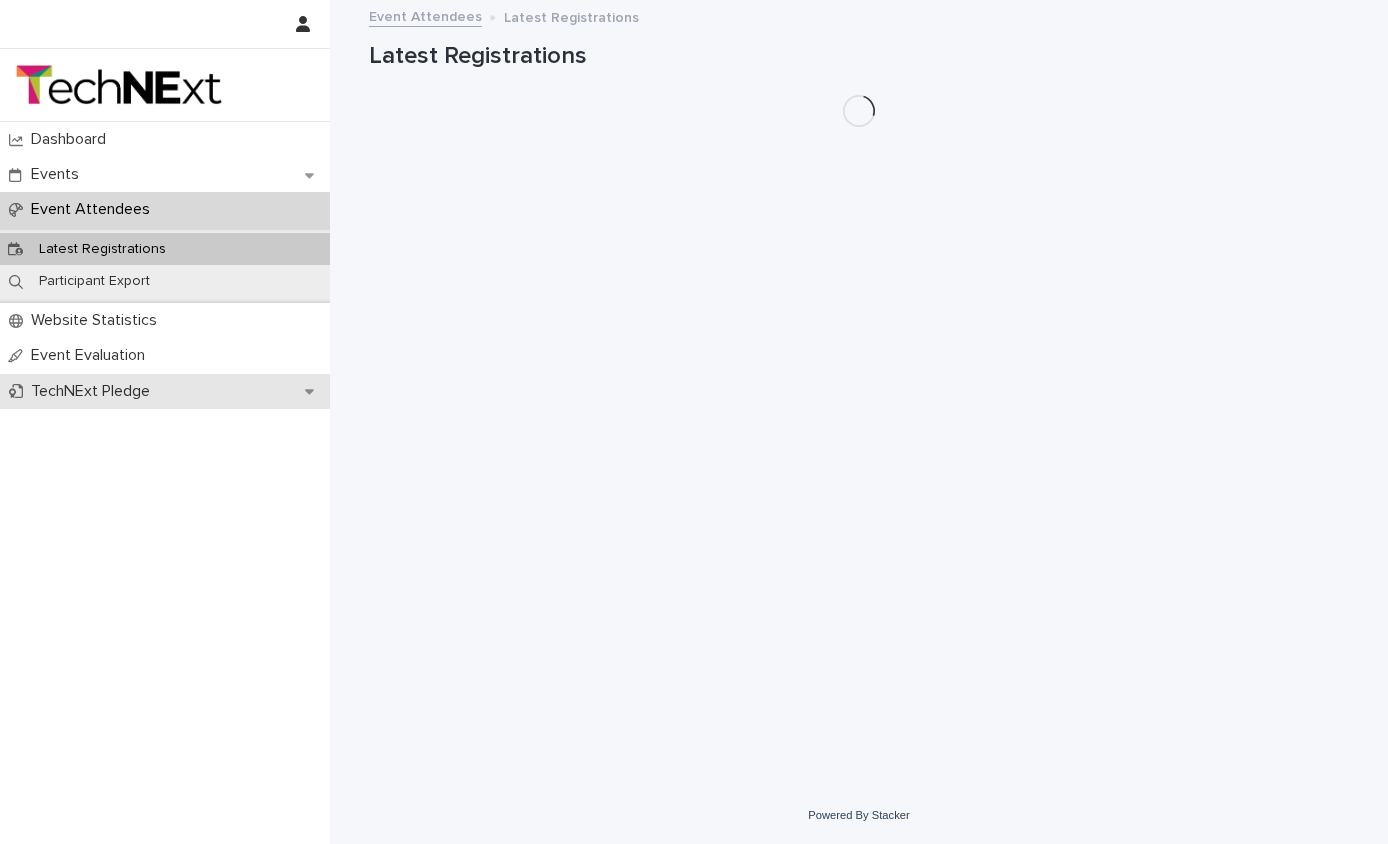scroll, scrollTop: 0, scrollLeft: 0, axis: both 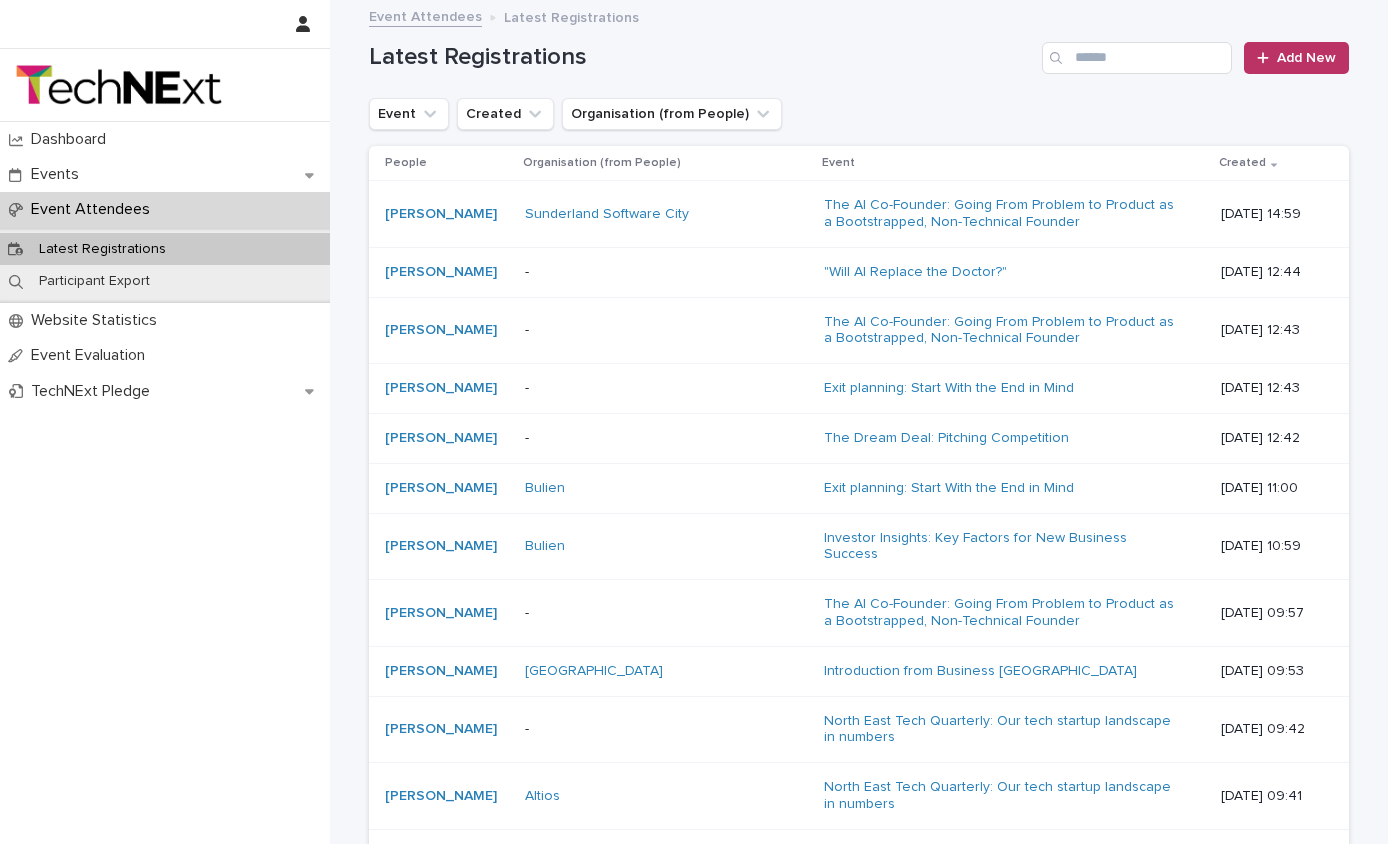 click on "Latest Registrations" at bounding box center [102, 249] 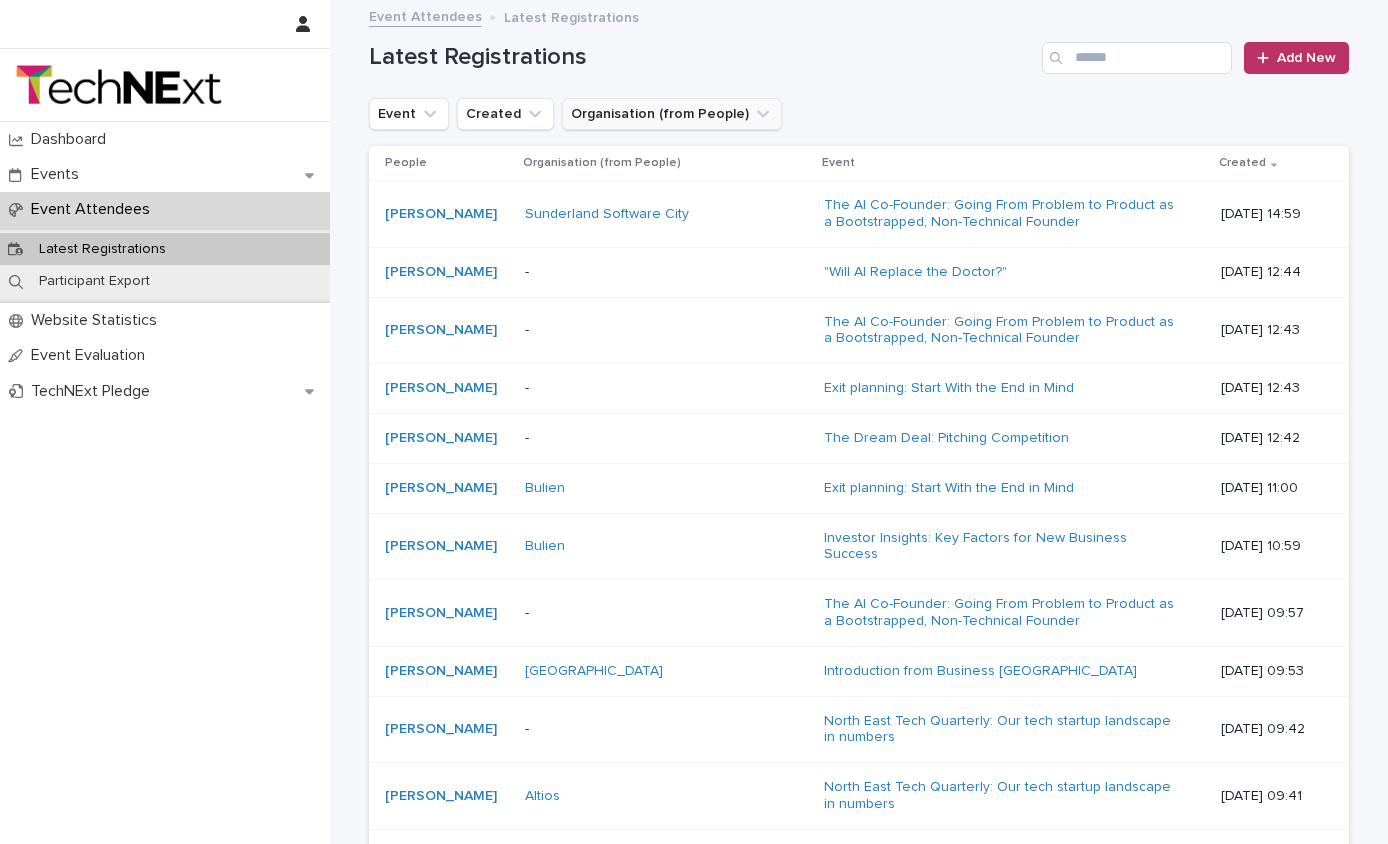 click on "Organisation (from People)" at bounding box center [672, 114] 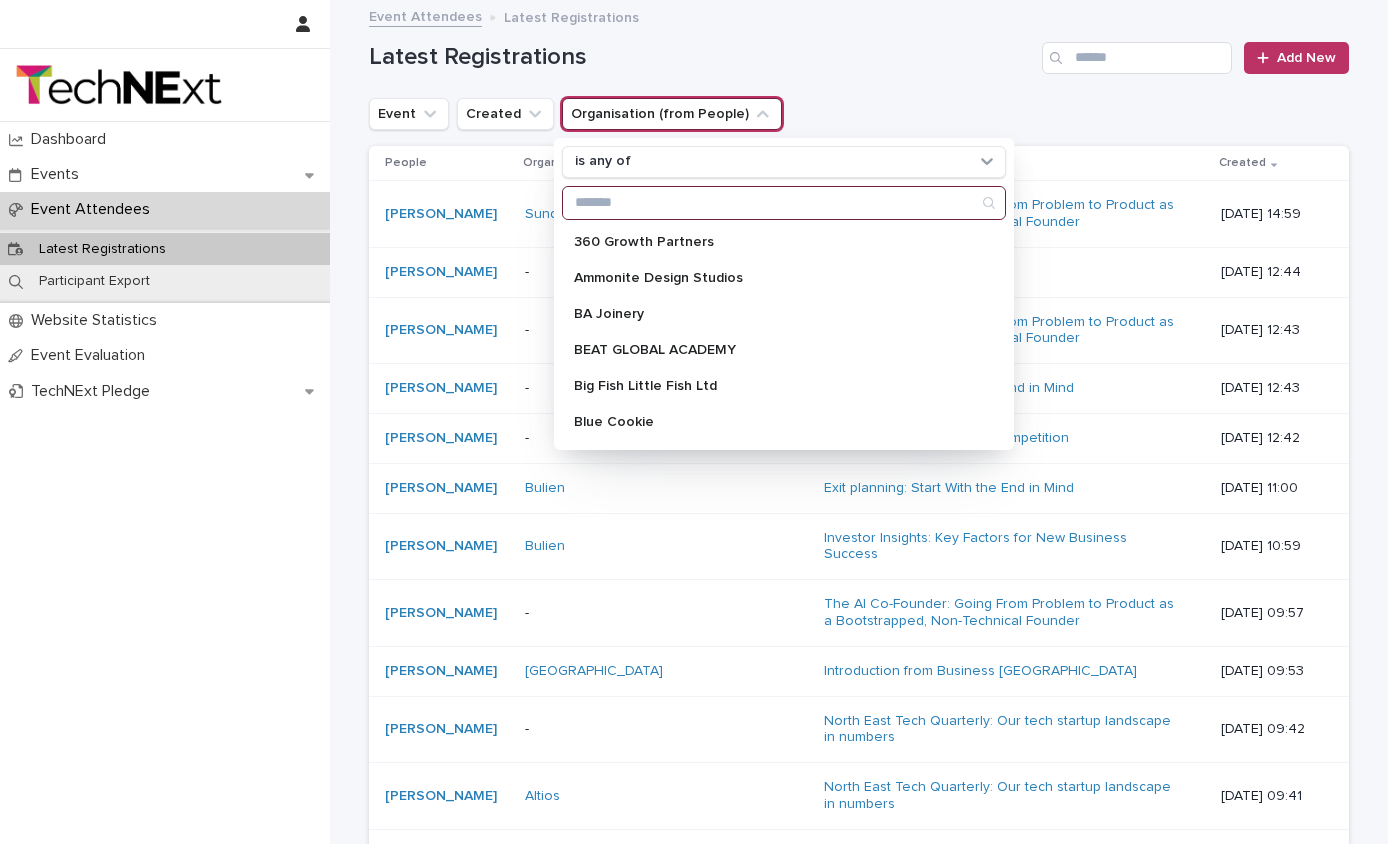 click at bounding box center [784, 203] 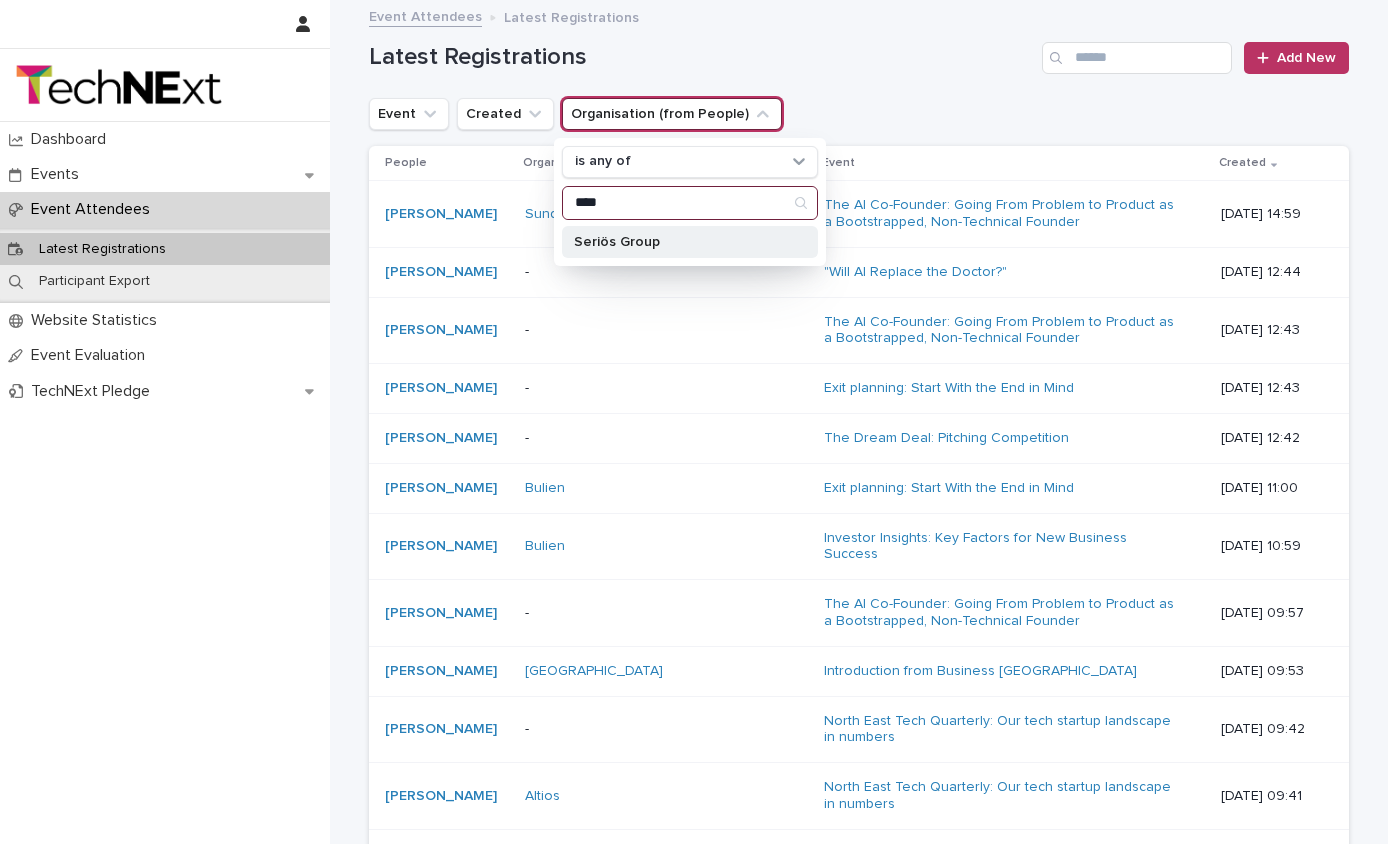 type on "****" 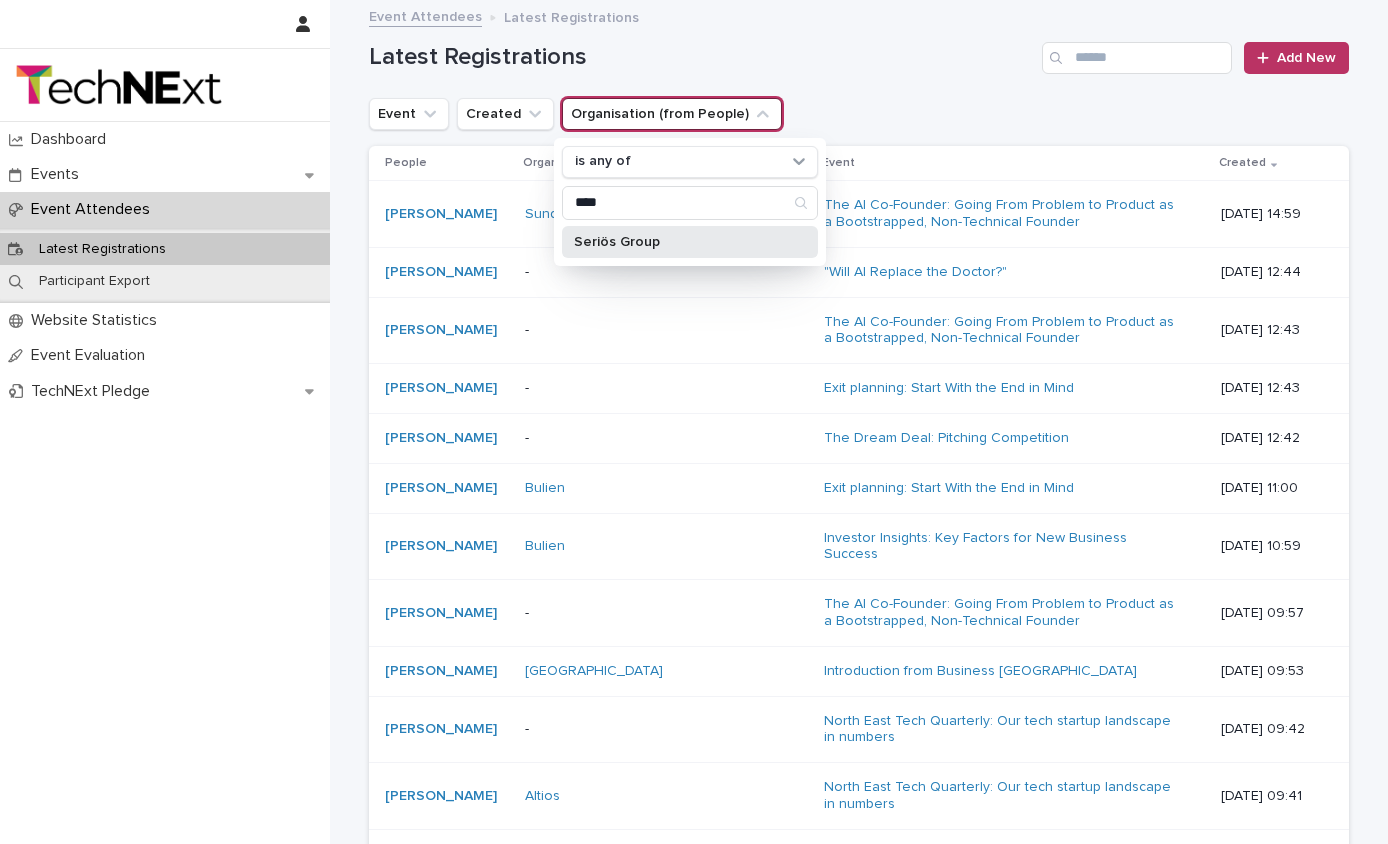 click on "Seriös Group" at bounding box center [680, 242] 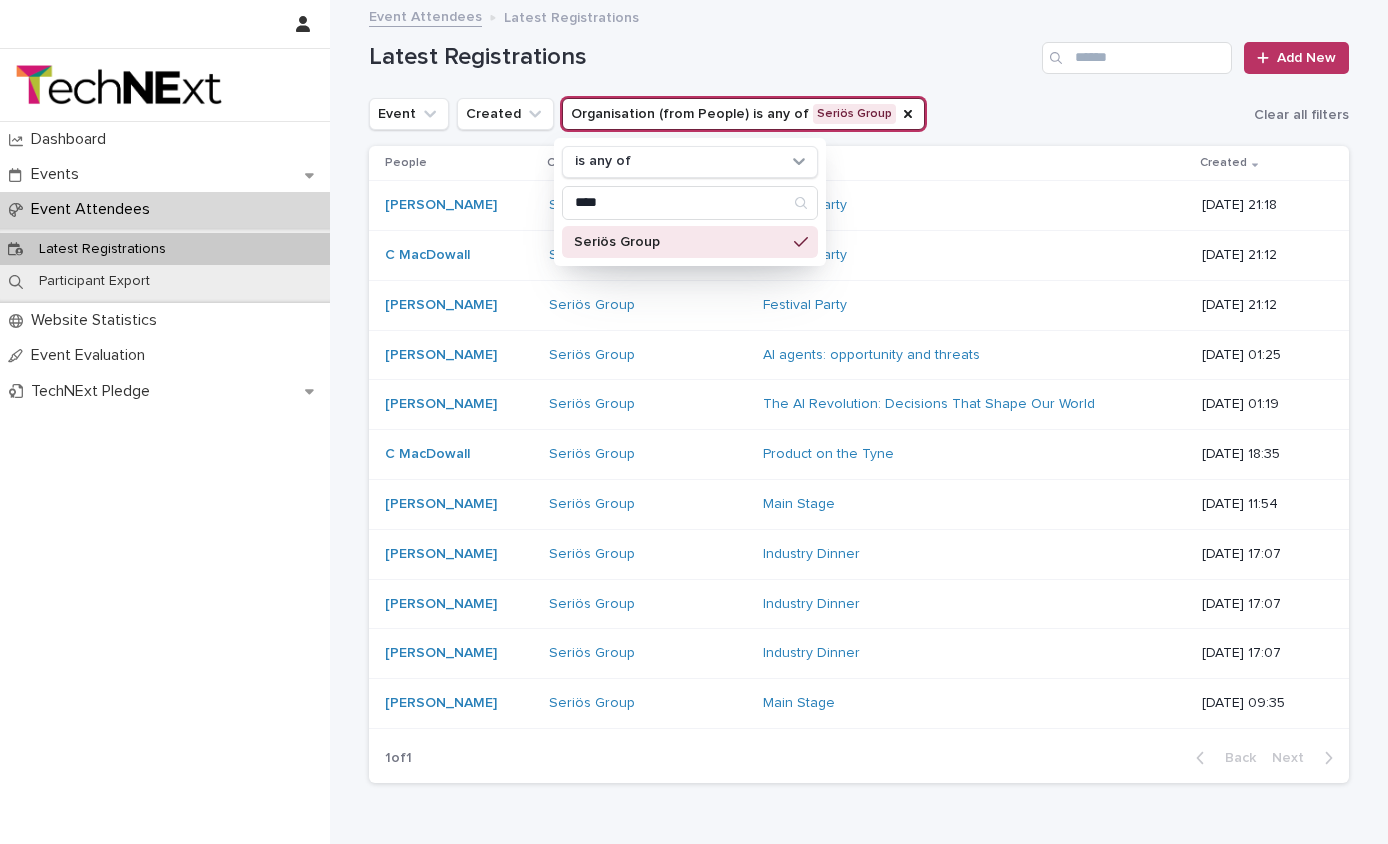click on "Event Created Organisation (from People) is any of Seriös Group is any of **** Seriös Group Clear all filters" at bounding box center [859, 114] 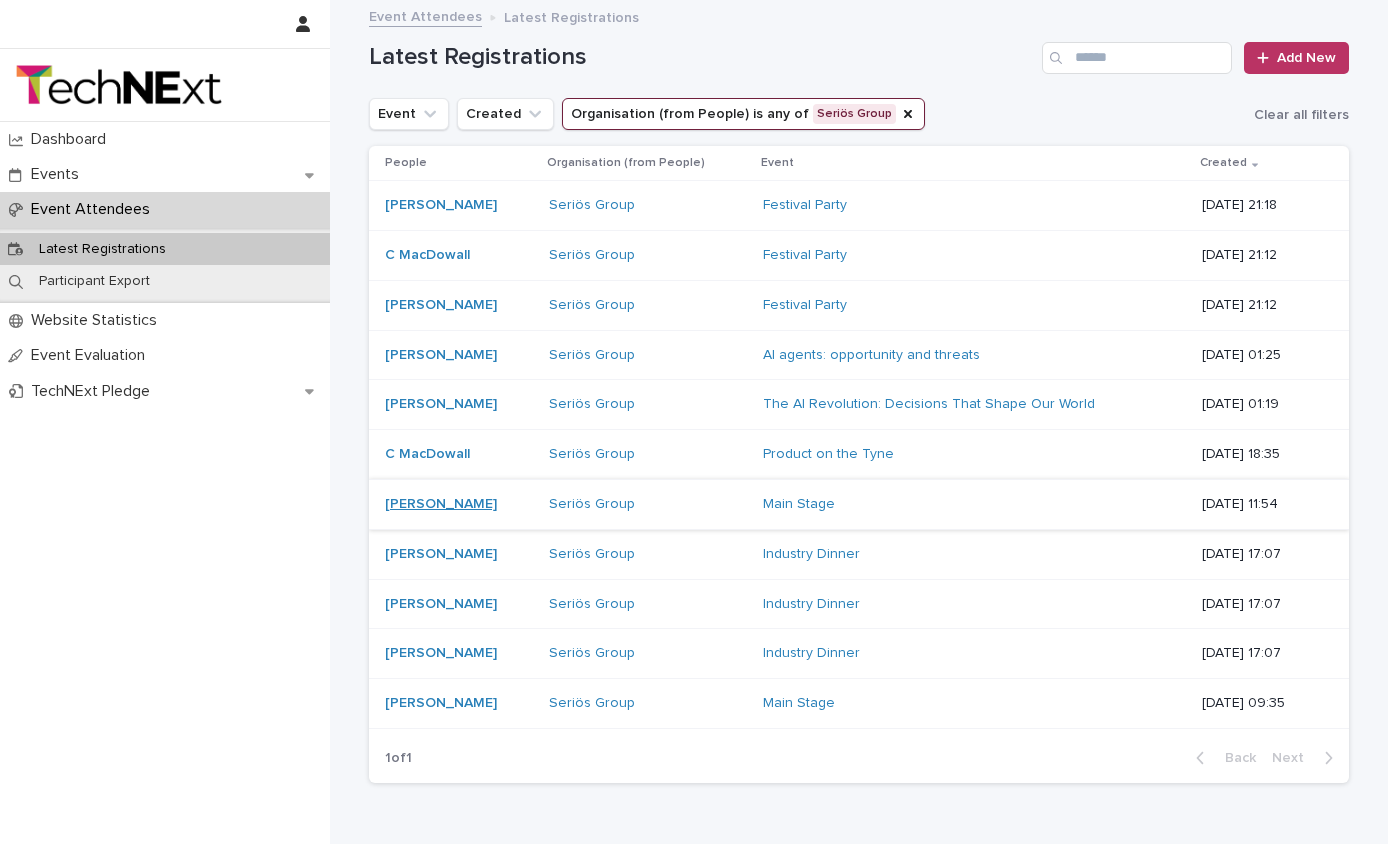 click on "[PERSON_NAME]" at bounding box center (441, 504) 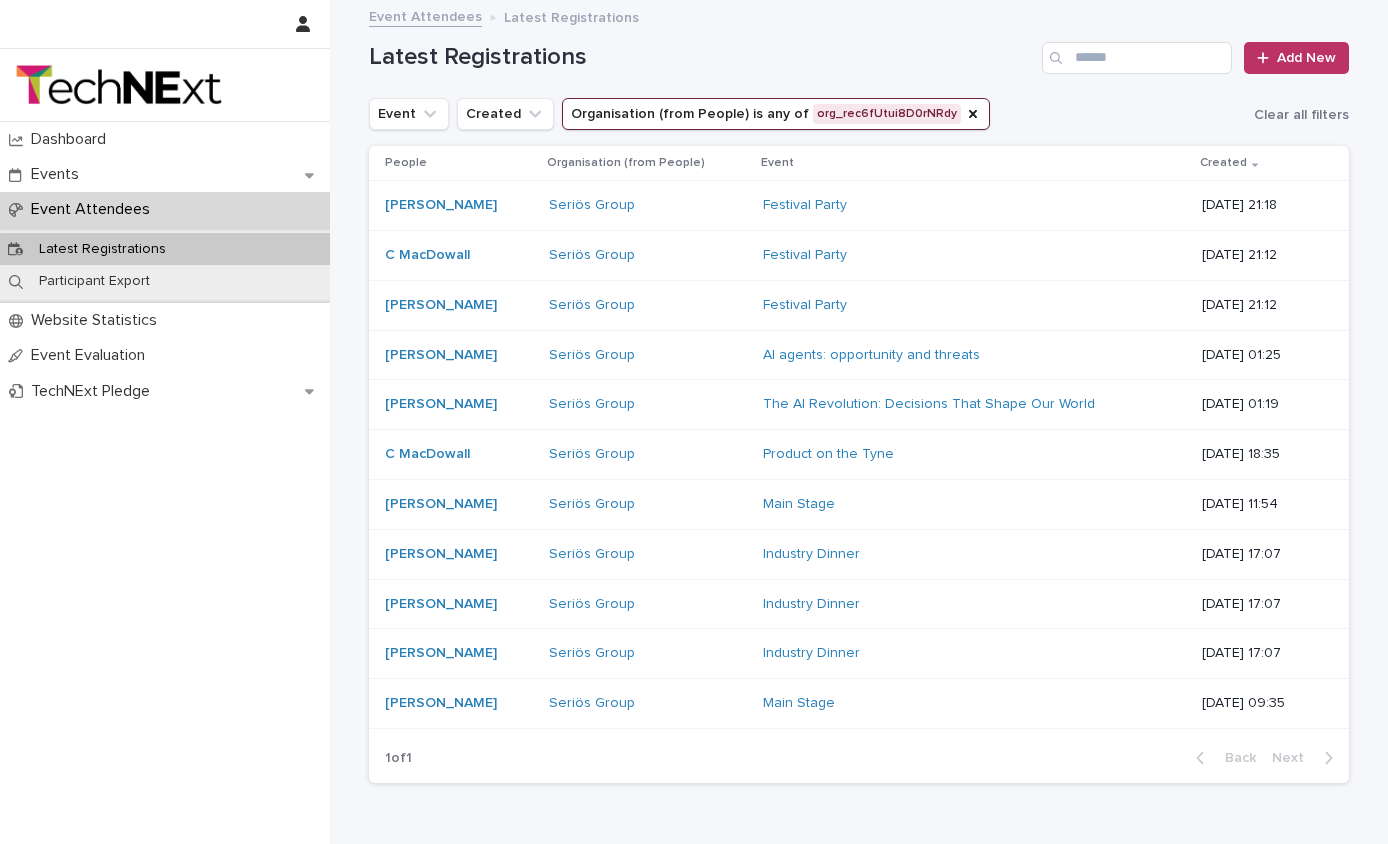 click on "Organisation (from People) is any of org_rec6fUtui8D0rNRdy" at bounding box center (776, 114) 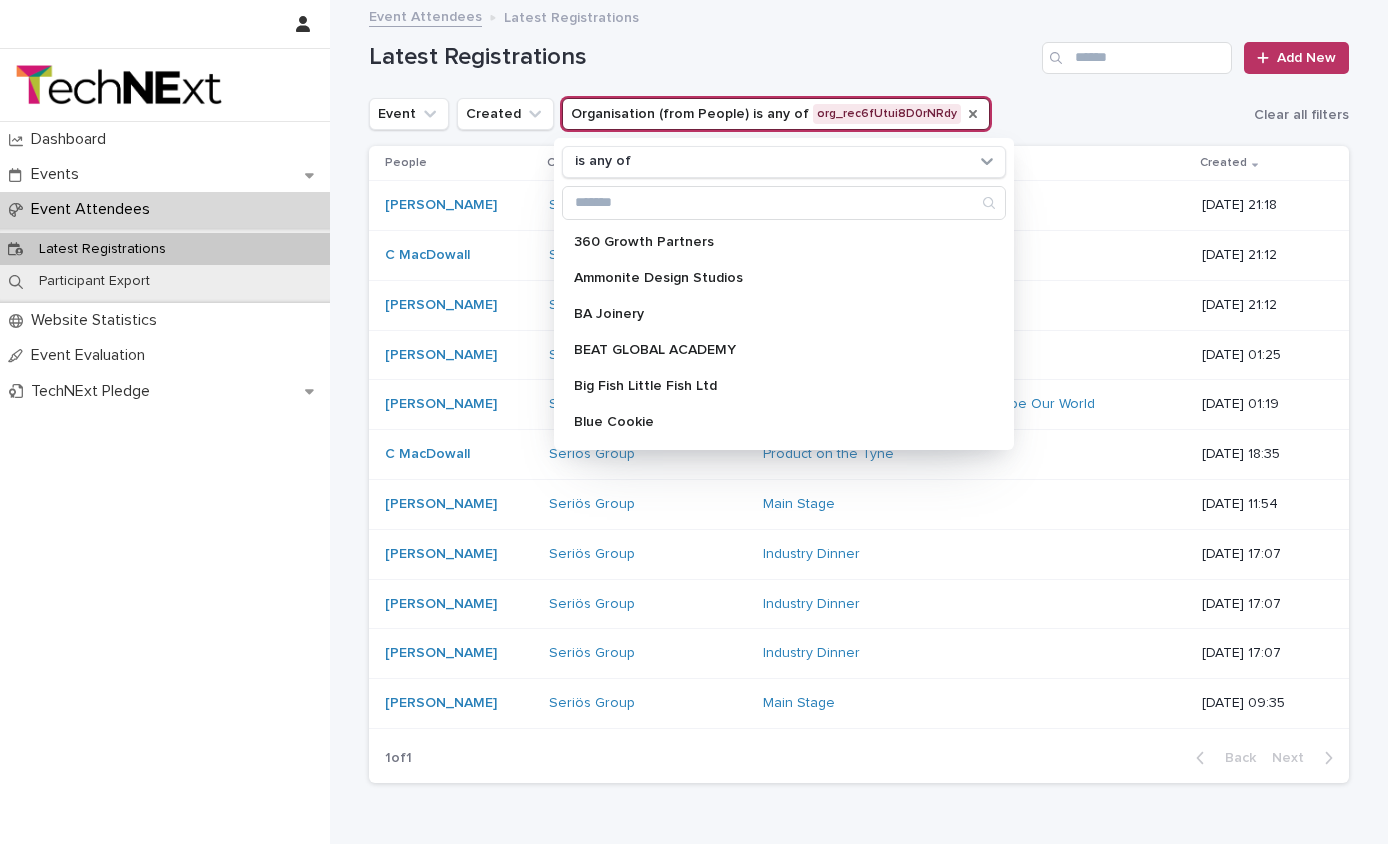 click 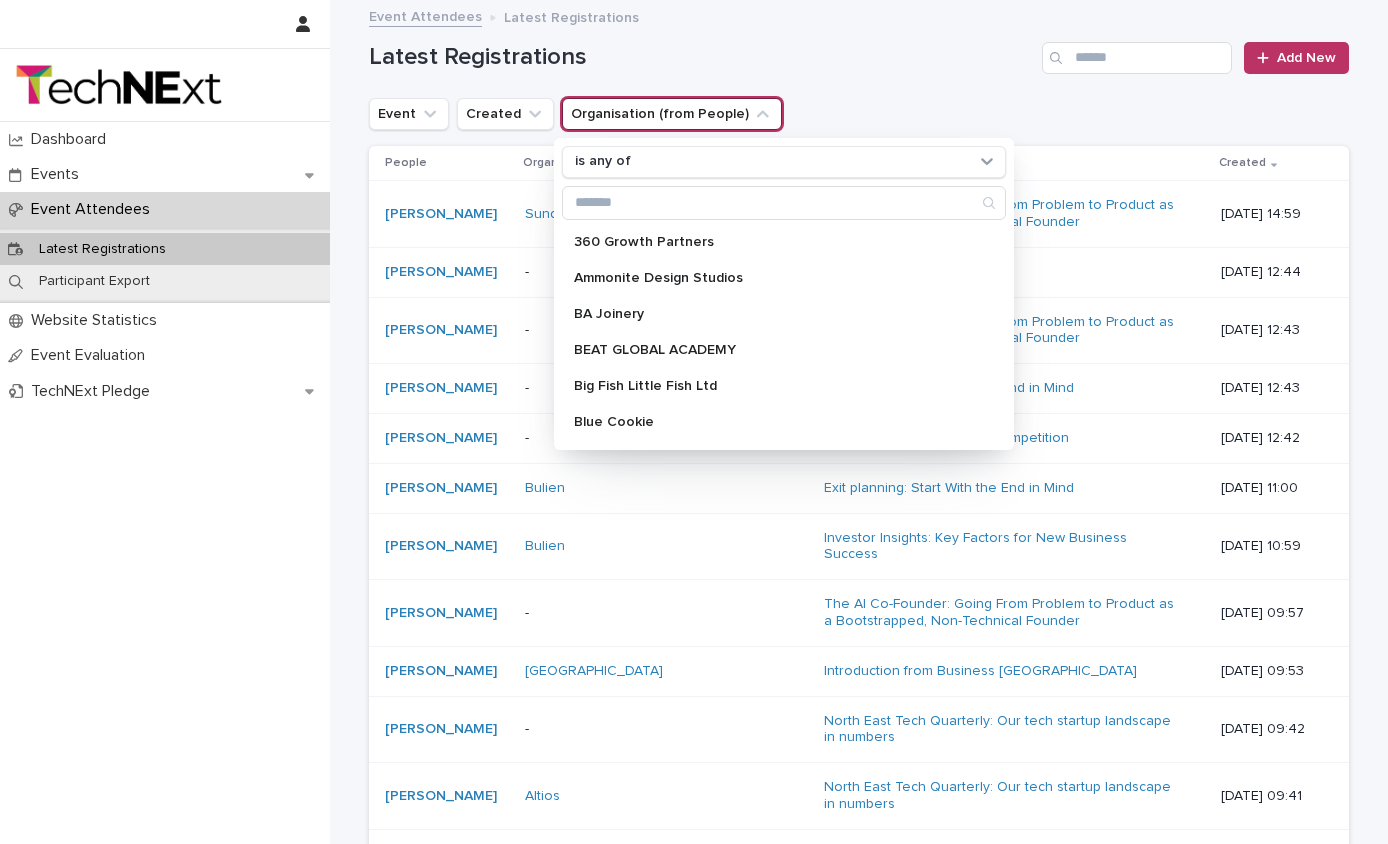 click on "Organisation (from People)" at bounding box center (672, 114) 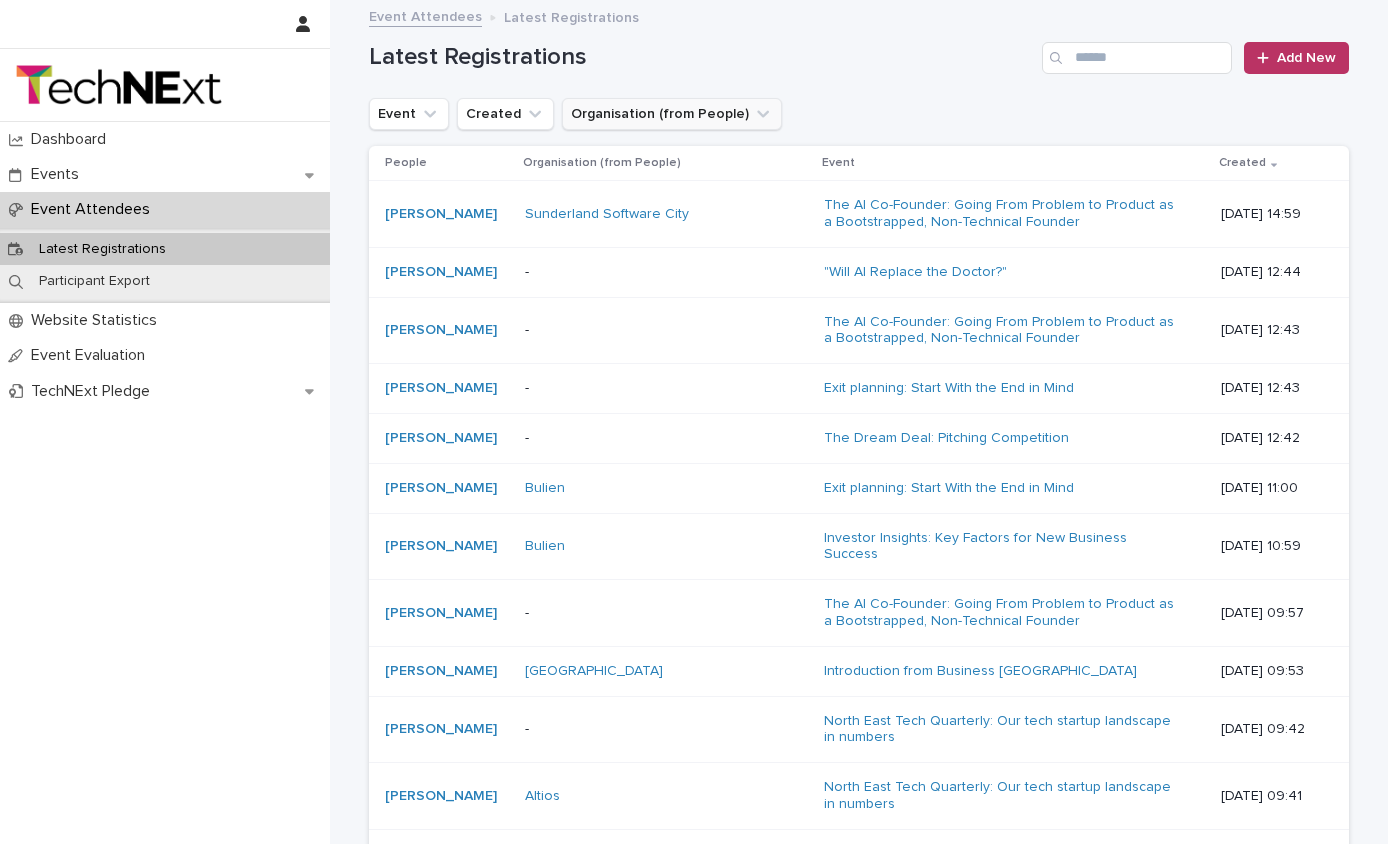click on "Organisation (from People)" at bounding box center [672, 114] 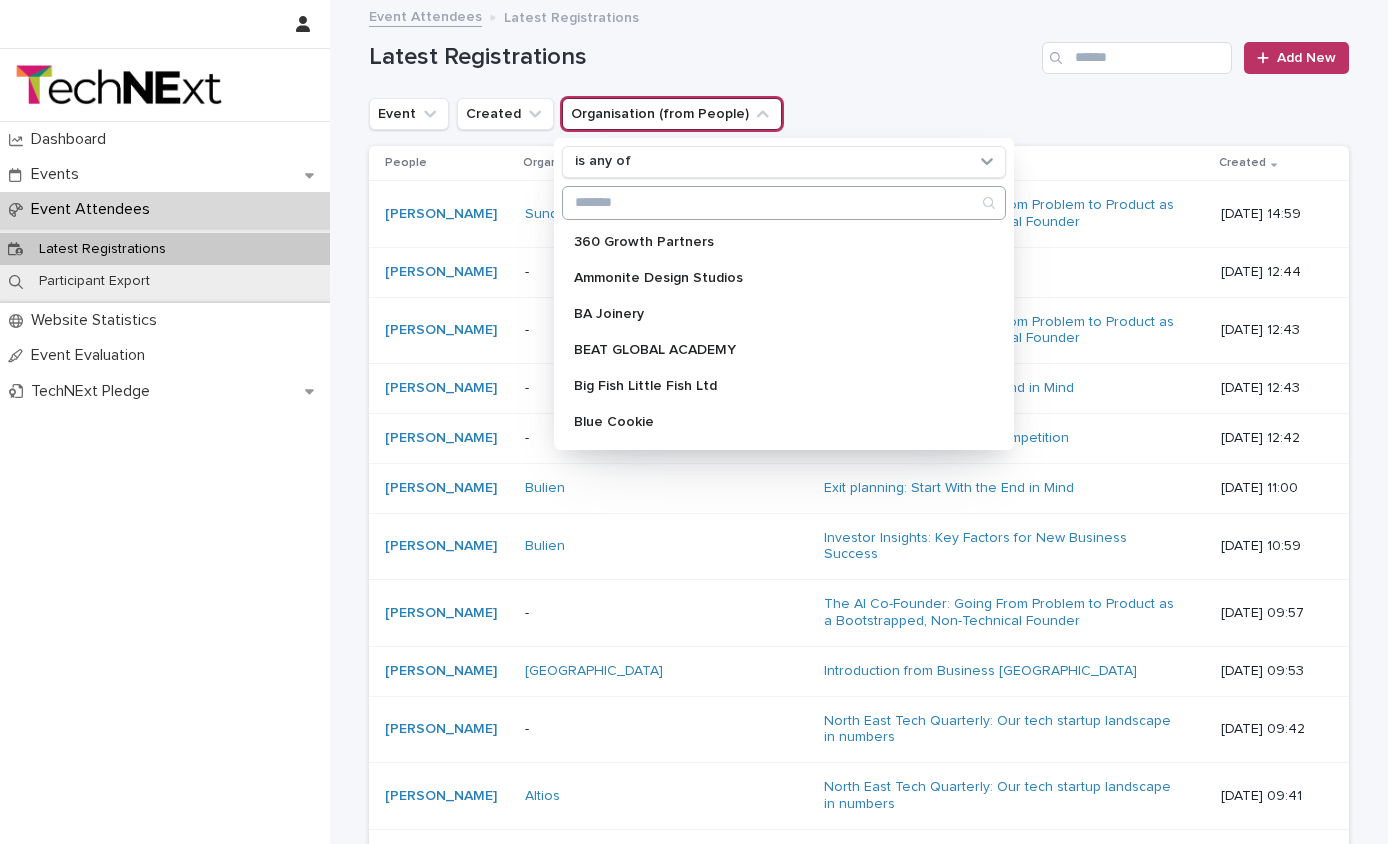 scroll, scrollTop: 5, scrollLeft: 0, axis: vertical 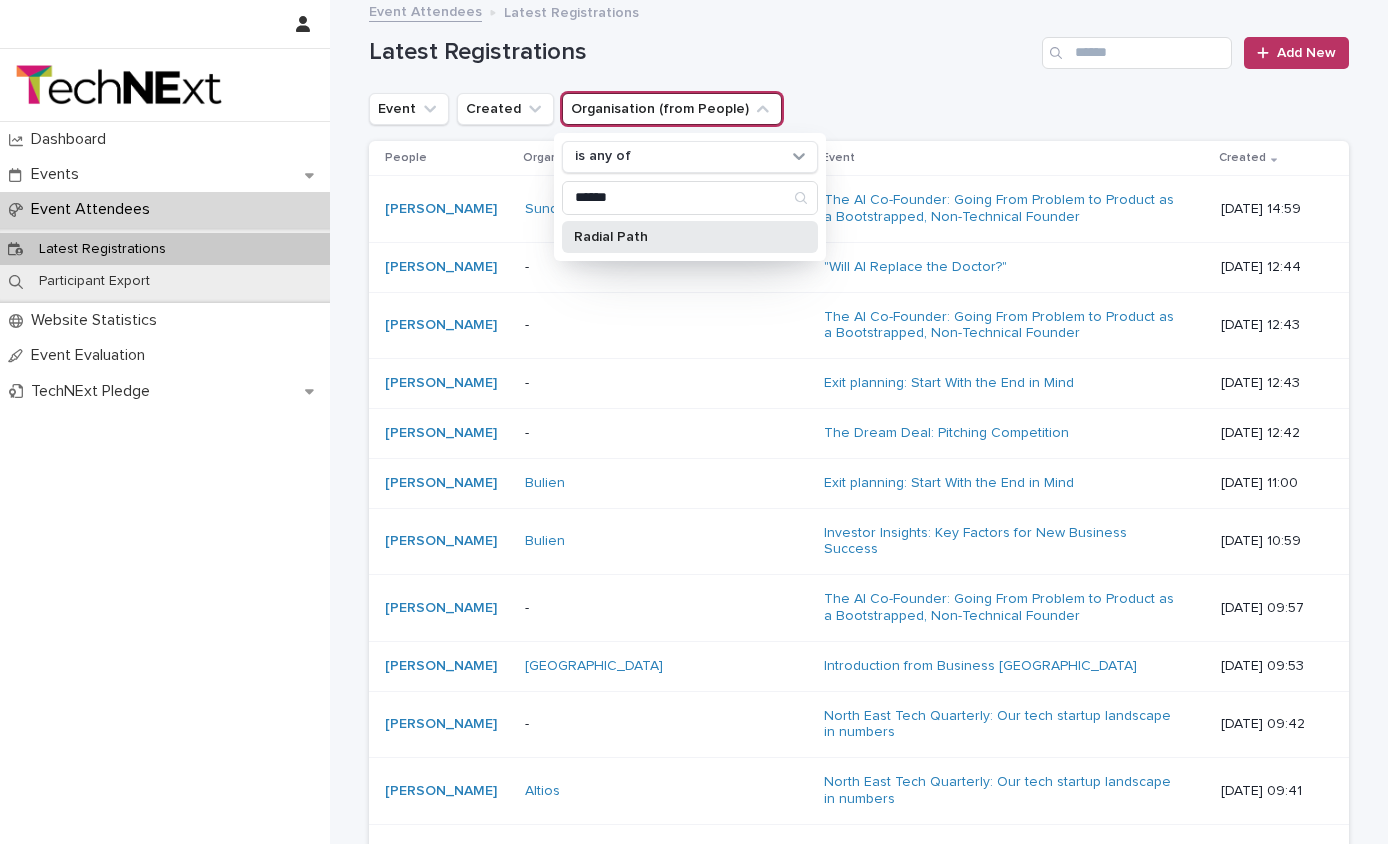 click on "Radial Path" at bounding box center [680, 237] 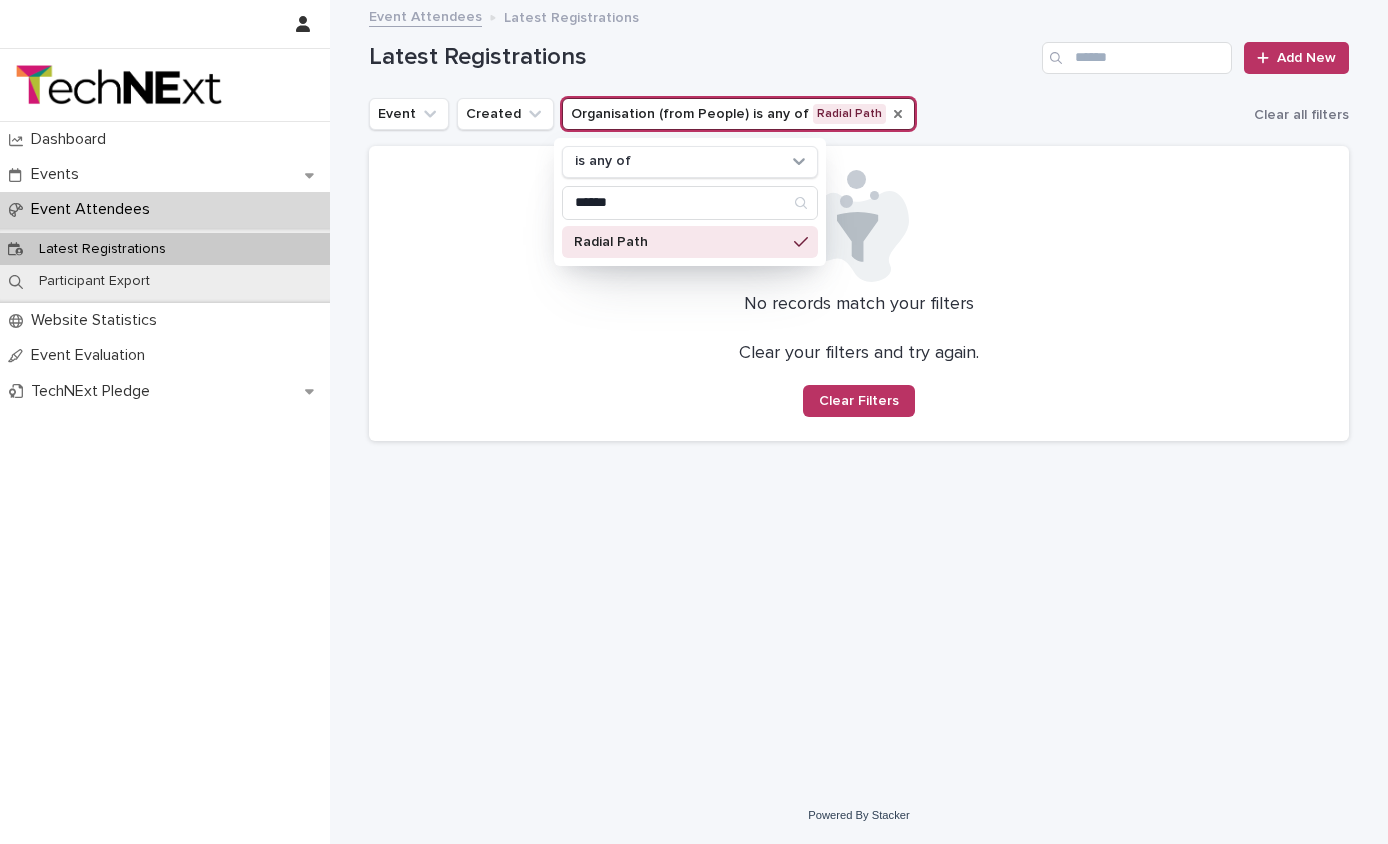 scroll, scrollTop: 0, scrollLeft: 0, axis: both 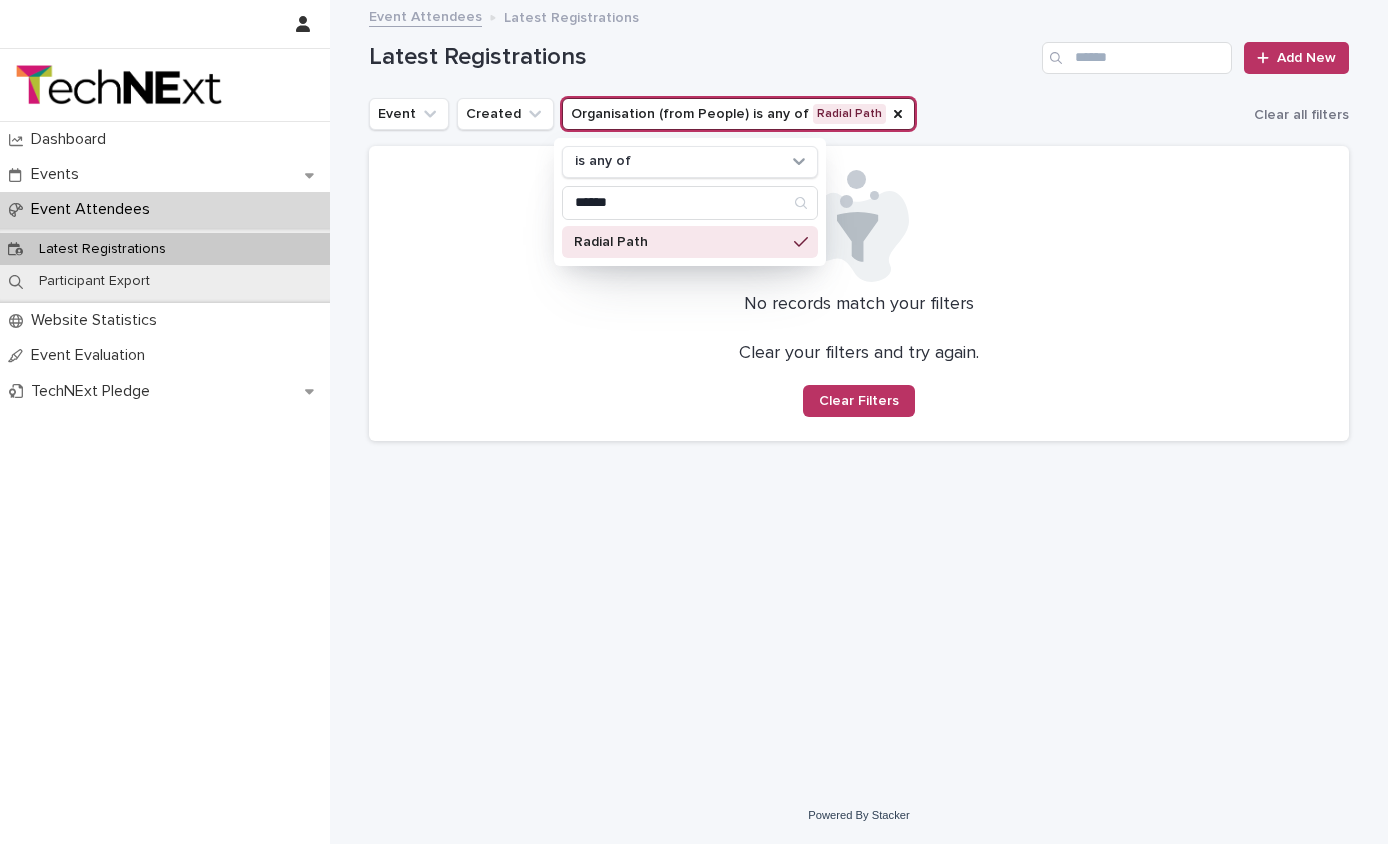 drag, startPoint x: 870, startPoint y: 113, endPoint x: 727, endPoint y: 118, distance: 143.08739 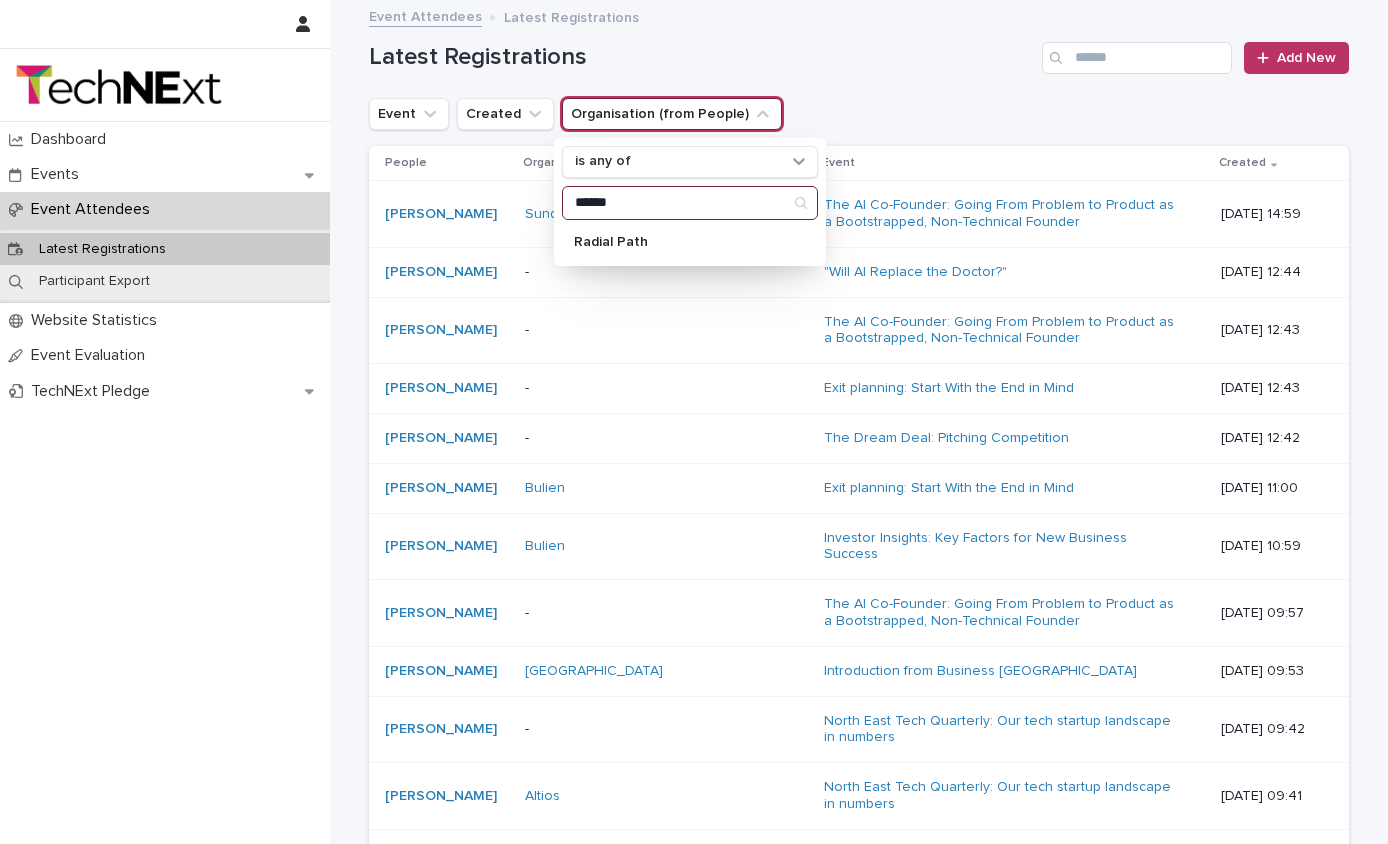 click on "******" at bounding box center [690, 203] 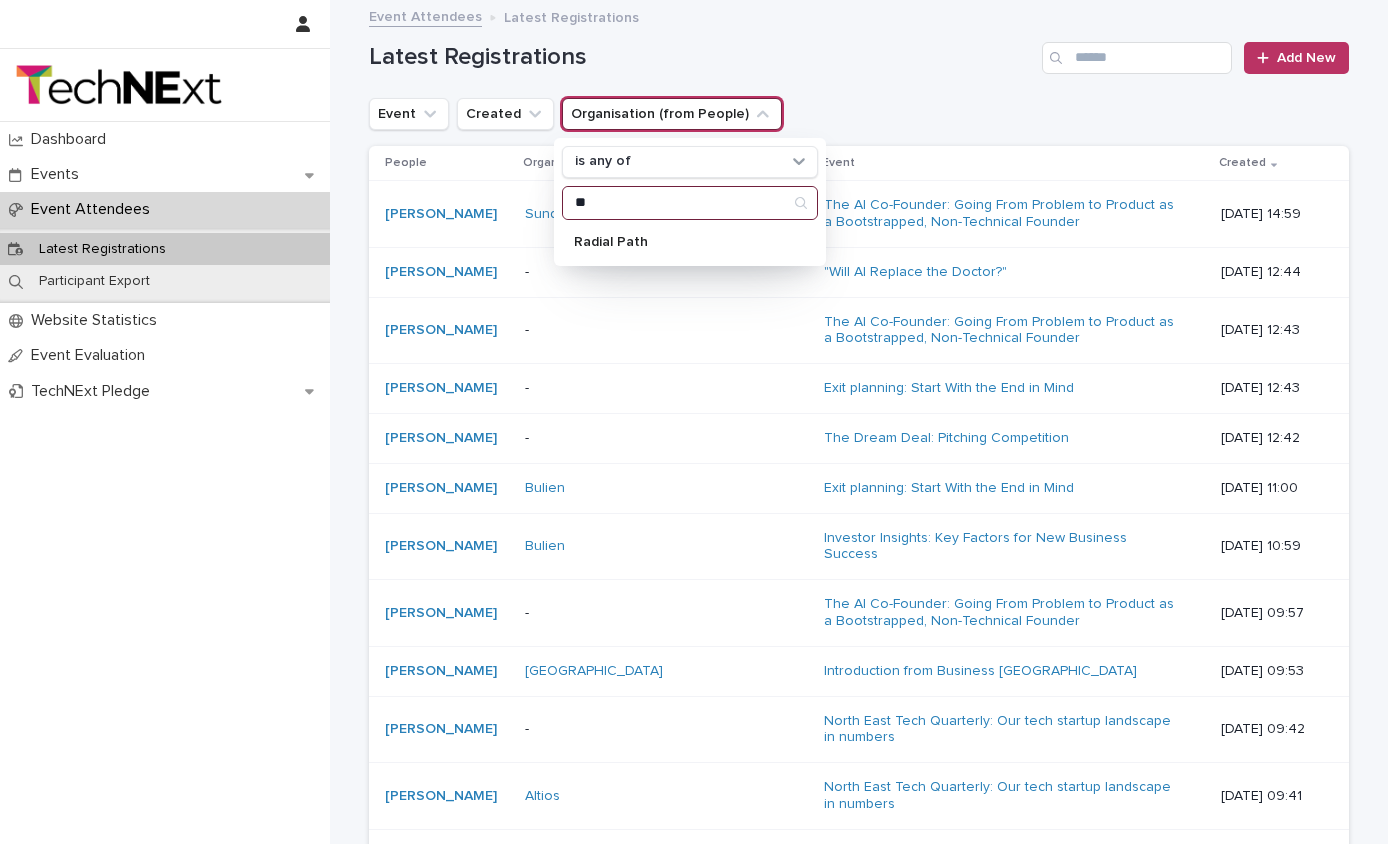type on "*" 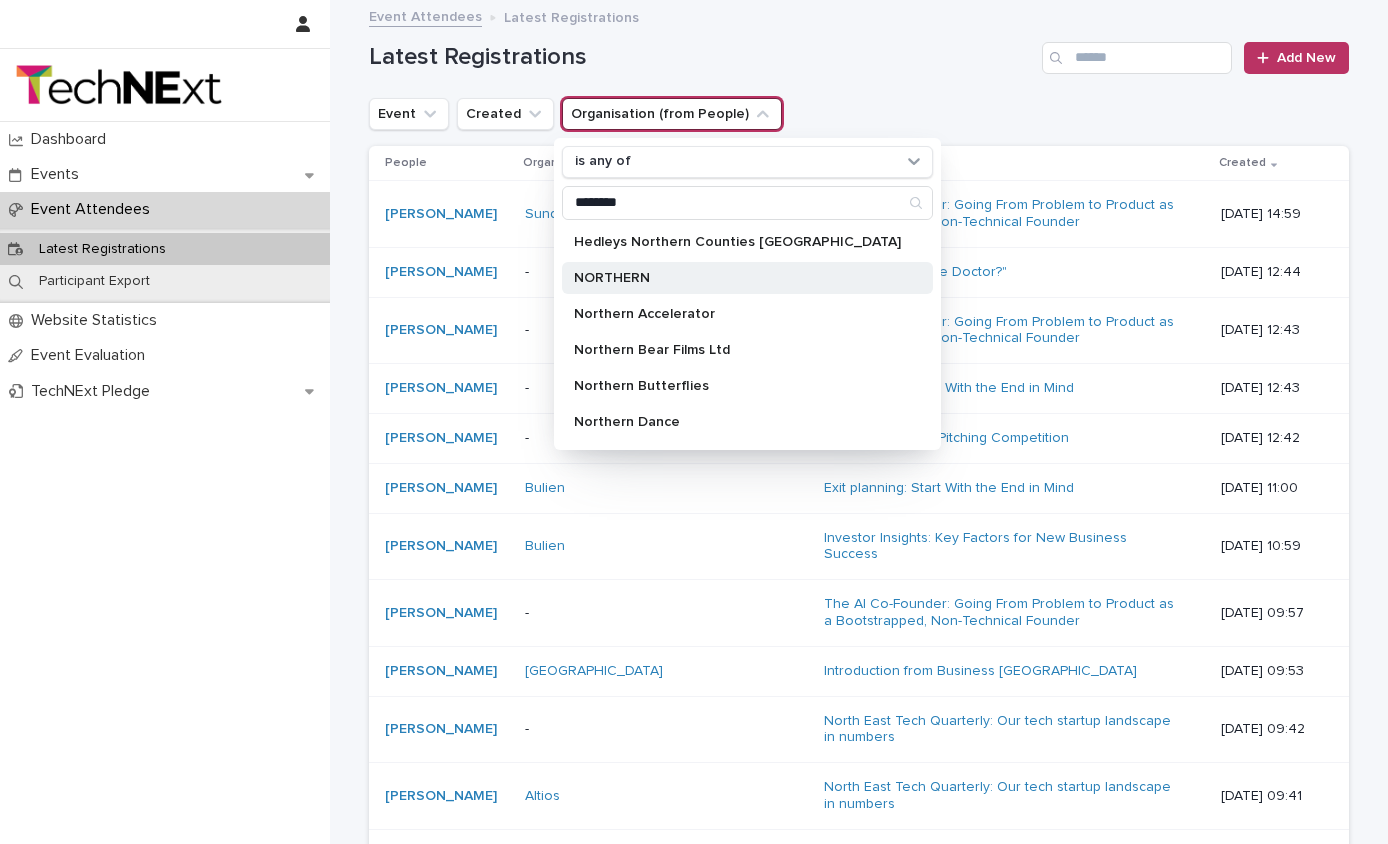 click on "NORTHERN" at bounding box center [737, 278] 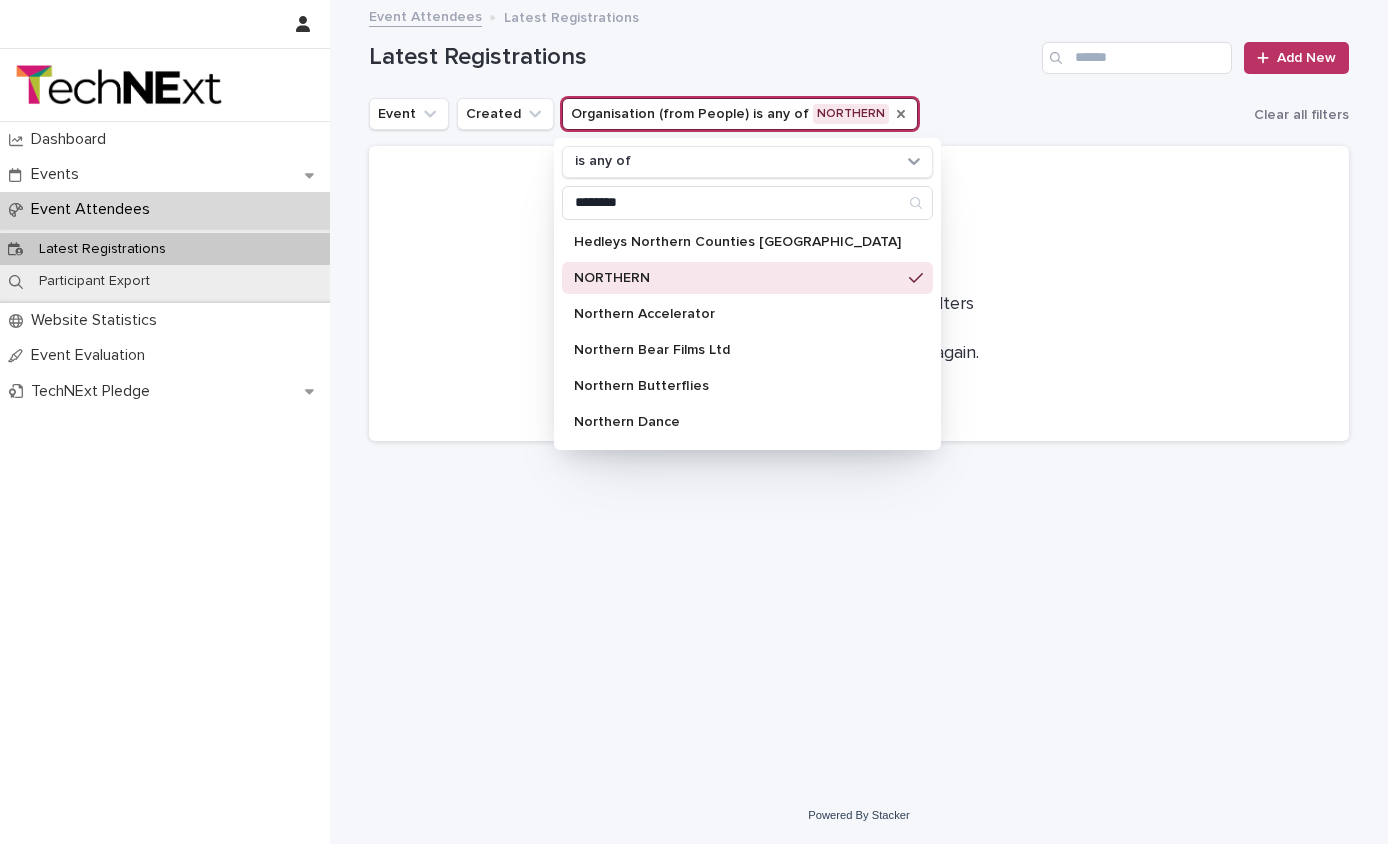 click 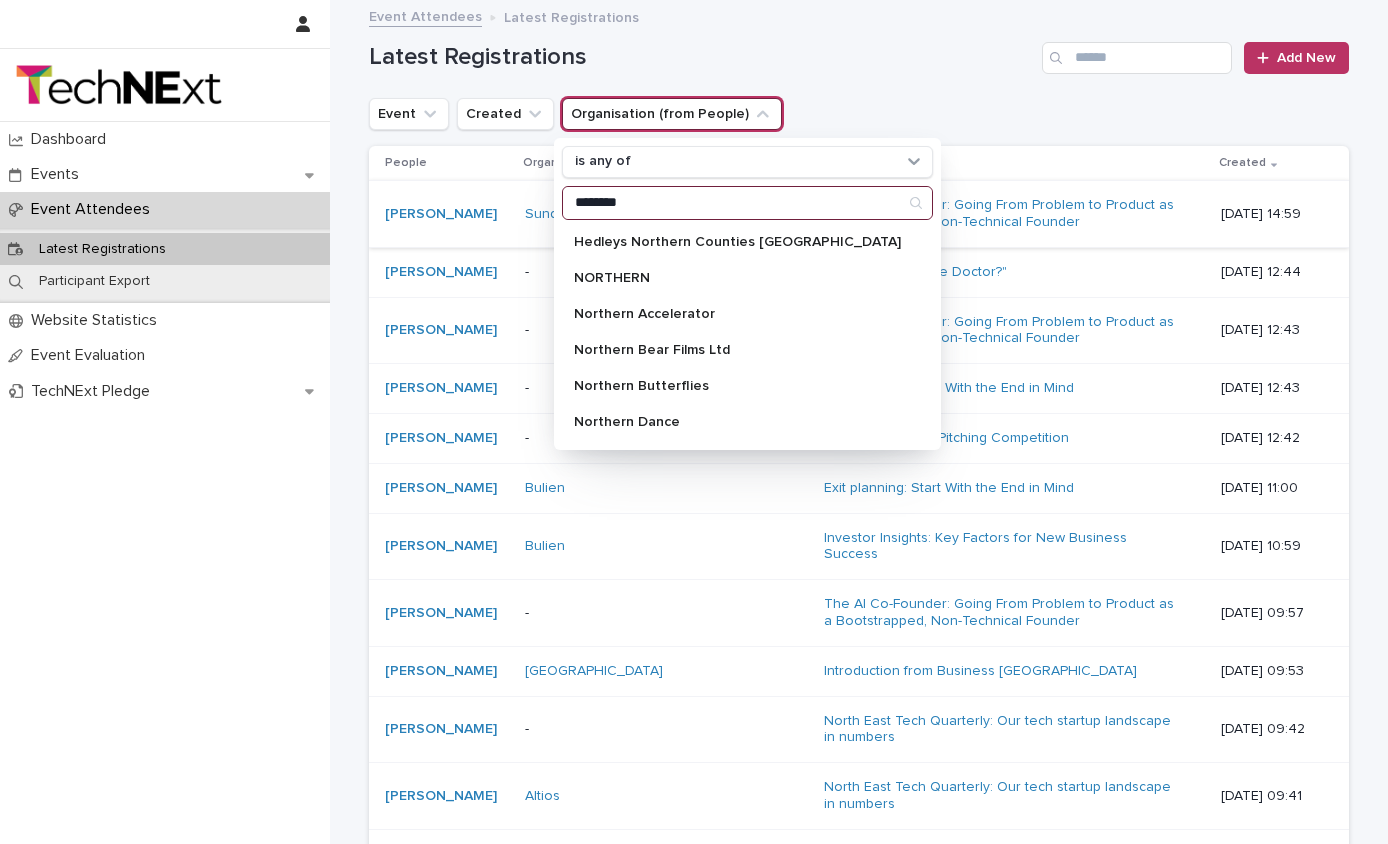drag, startPoint x: 710, startPoint y: 202, endPoint x: 545, endPoint y: 191, distance: 165.36626 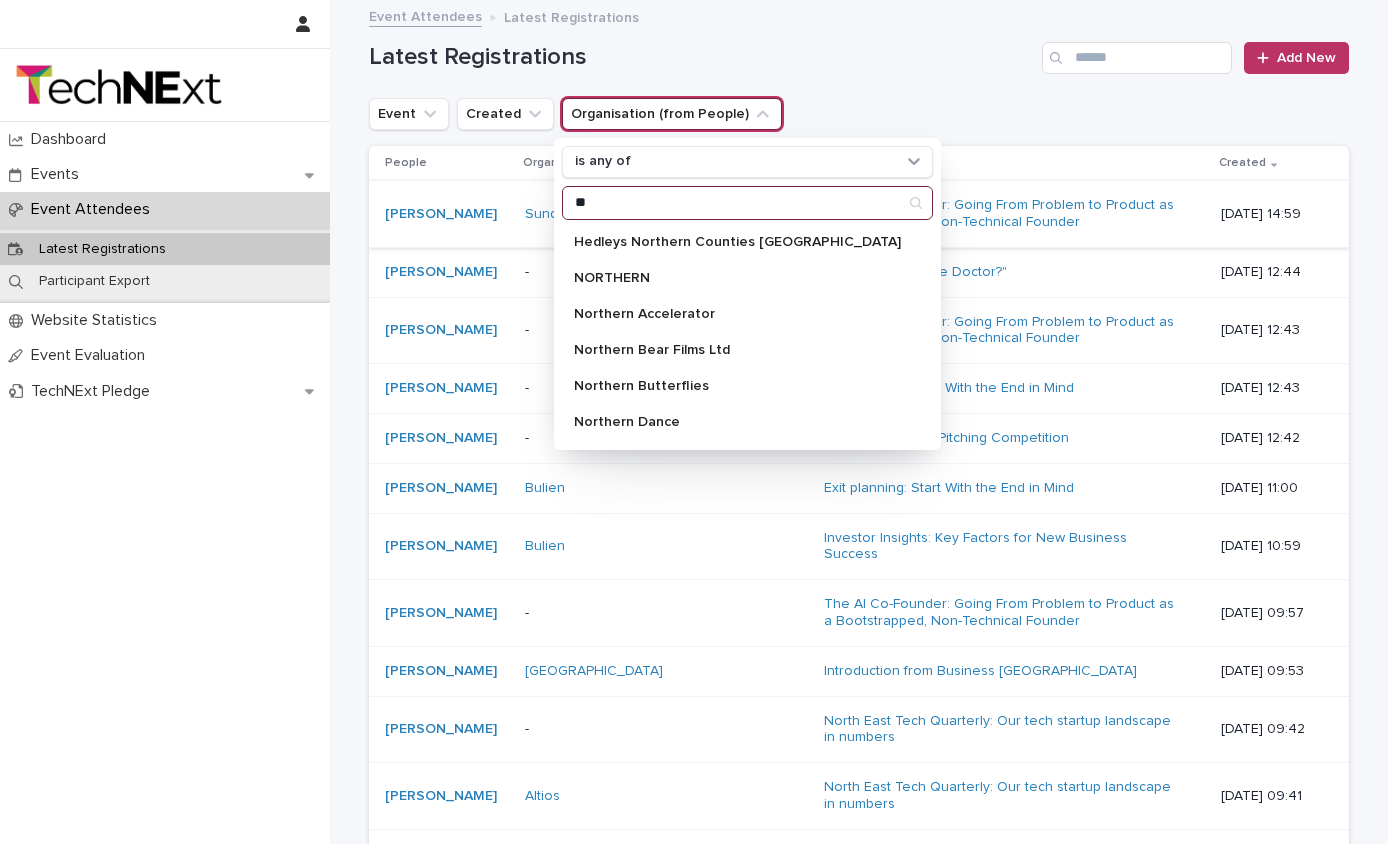 type on "*" 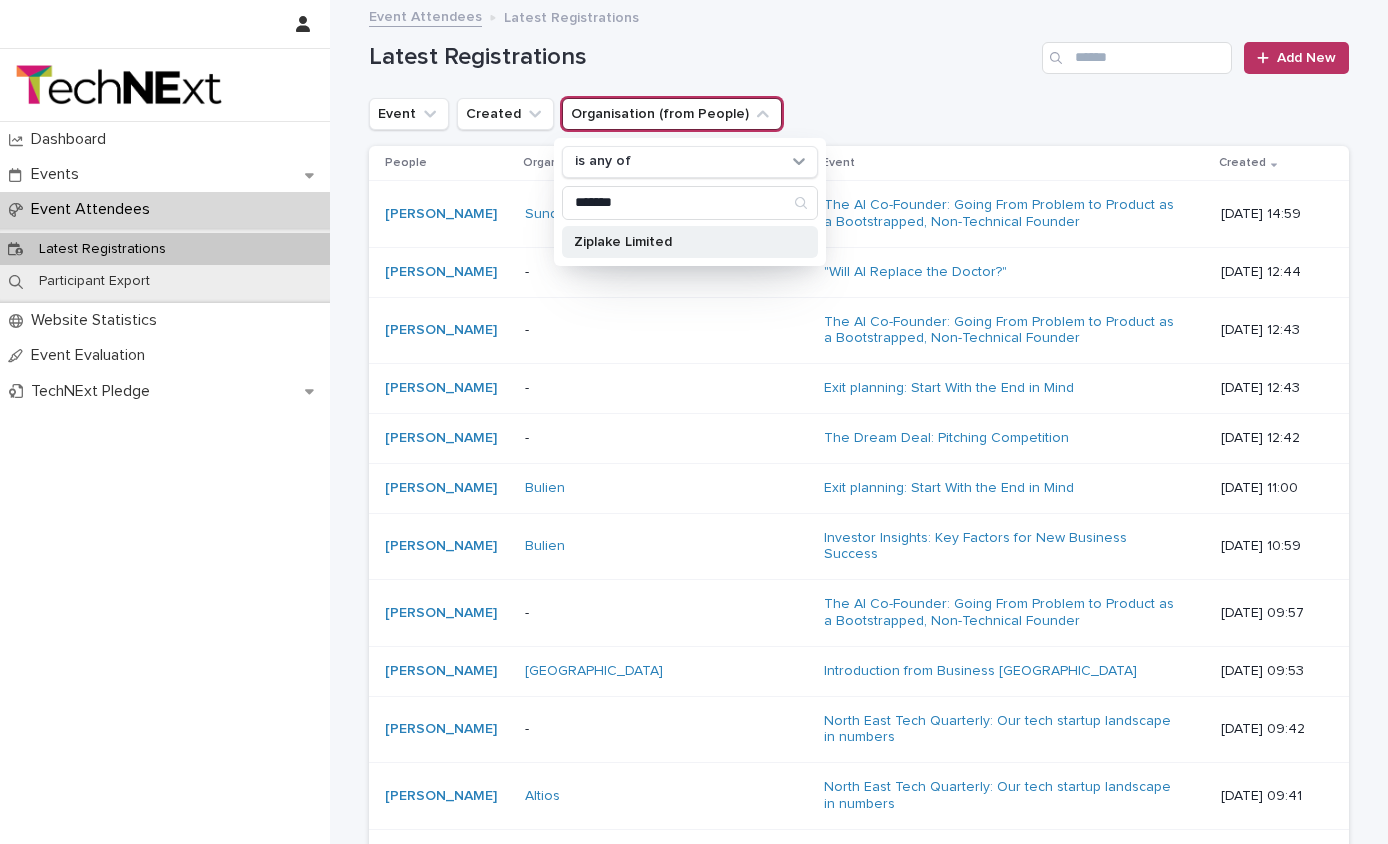 click on "Ziplake Limited" at bounding box center (680, 242) 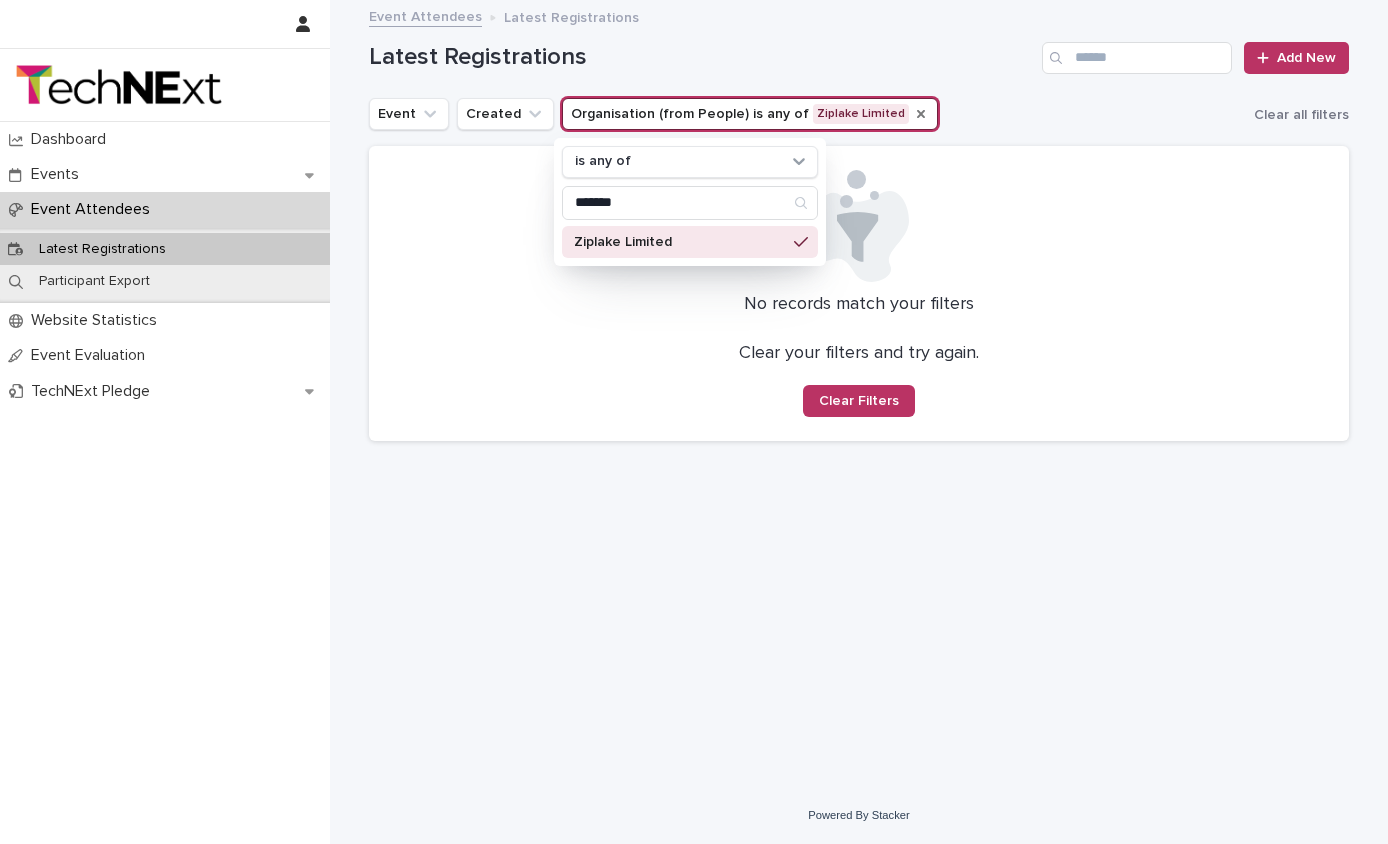 click 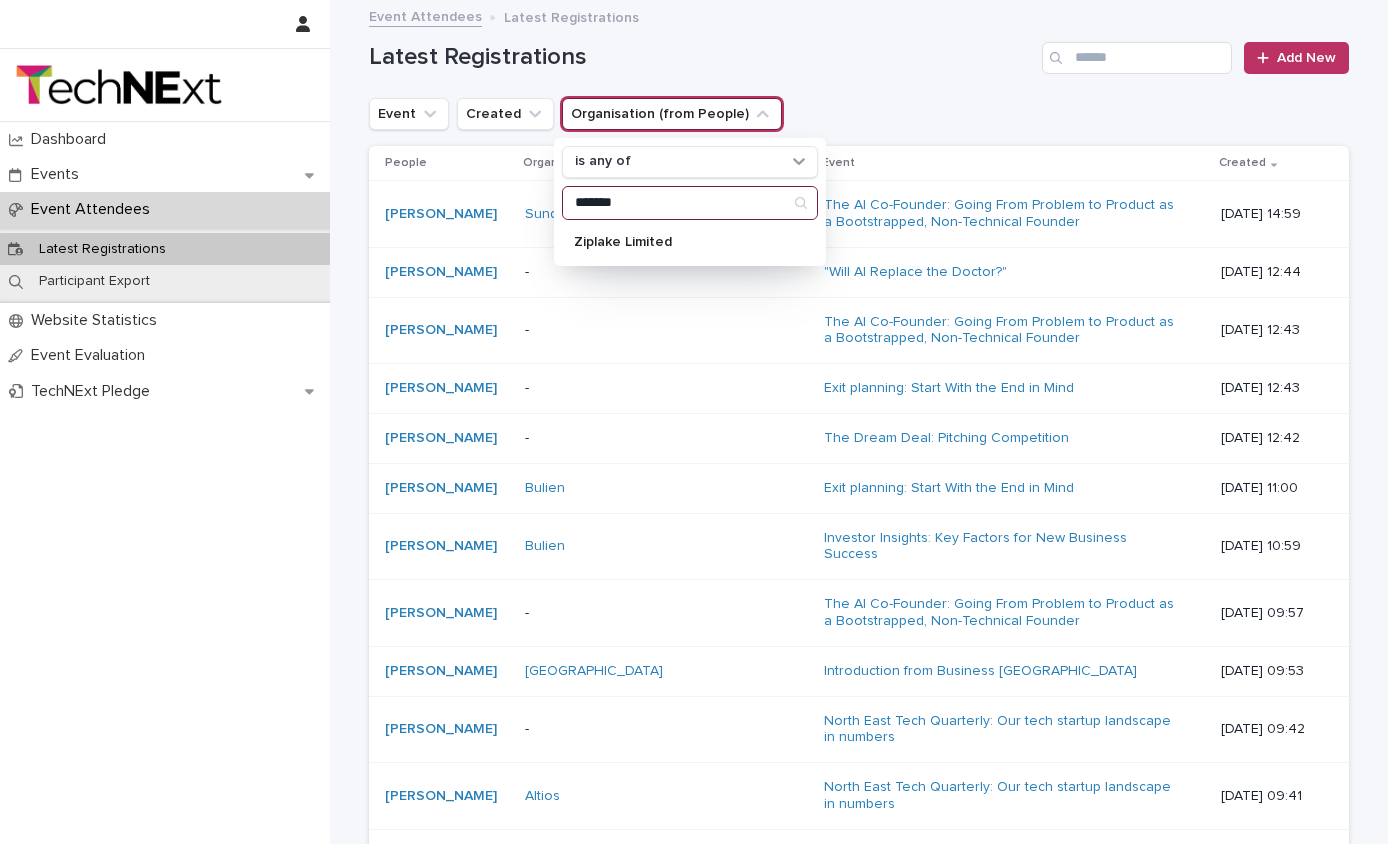 click on "*******" at bounding box center [690, 203] 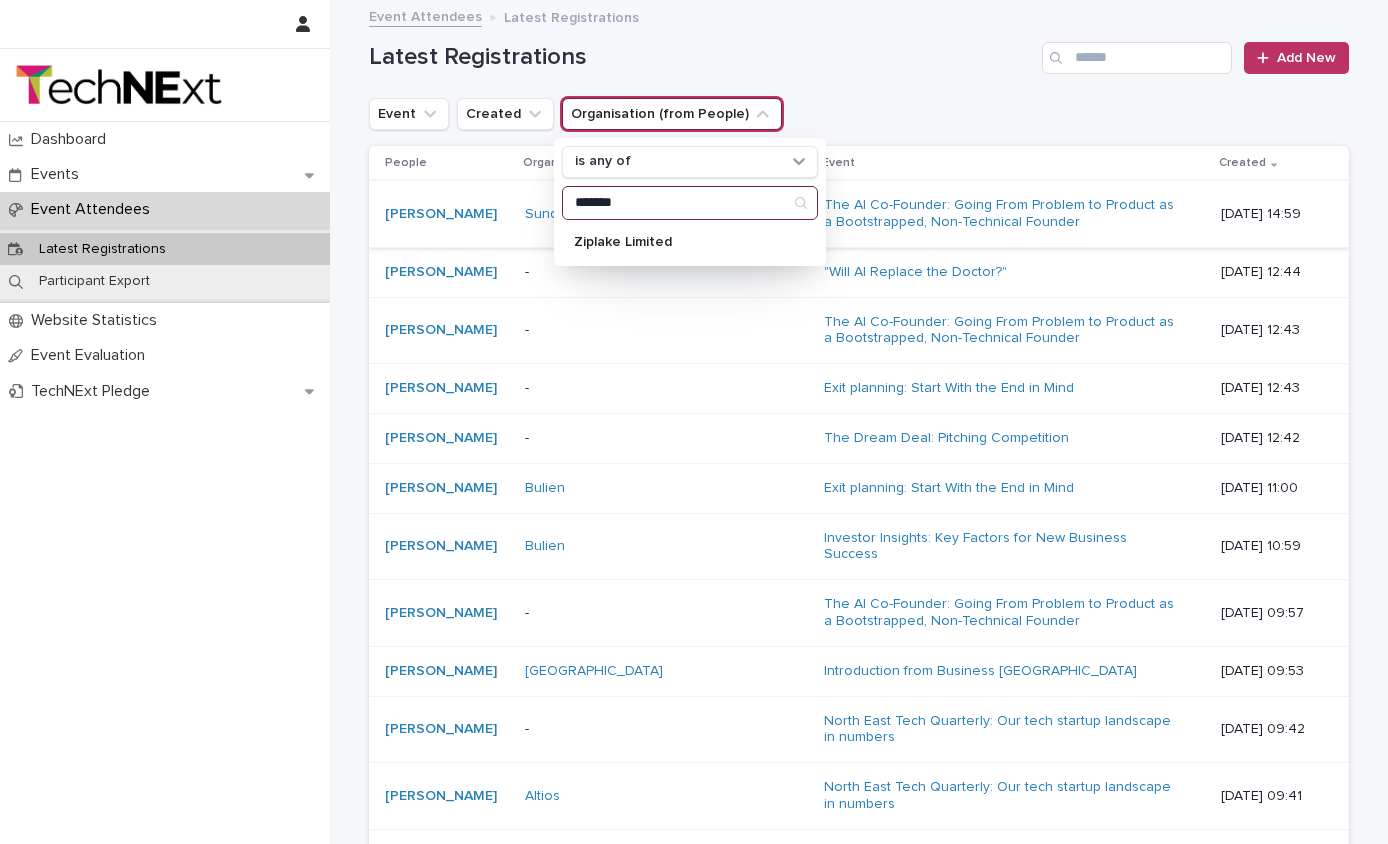 drag, startPoint x: 674, startPoint y: 203, endPoint x: 507, endPoint y: 191, distance: 167.43059 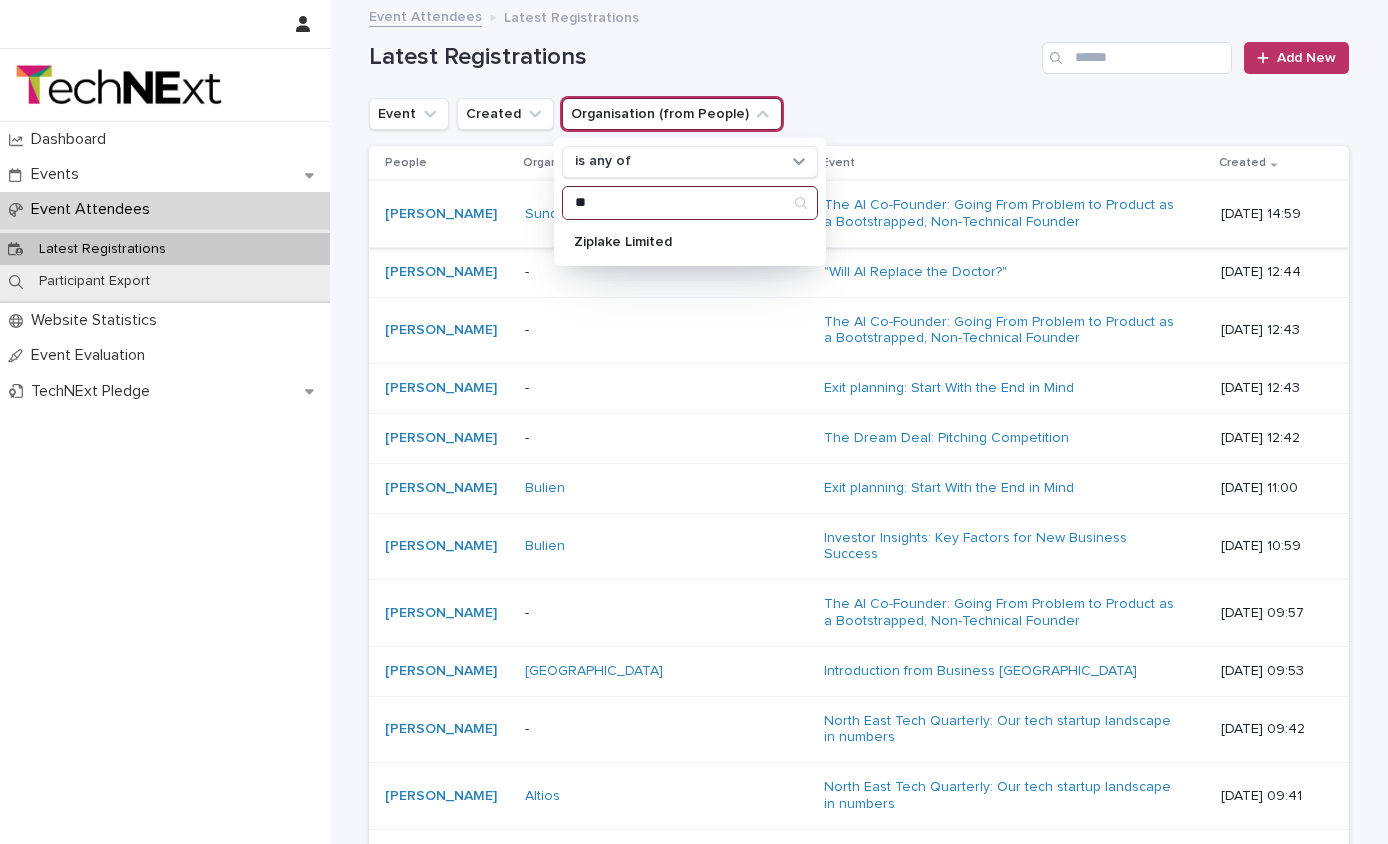 type on "*" 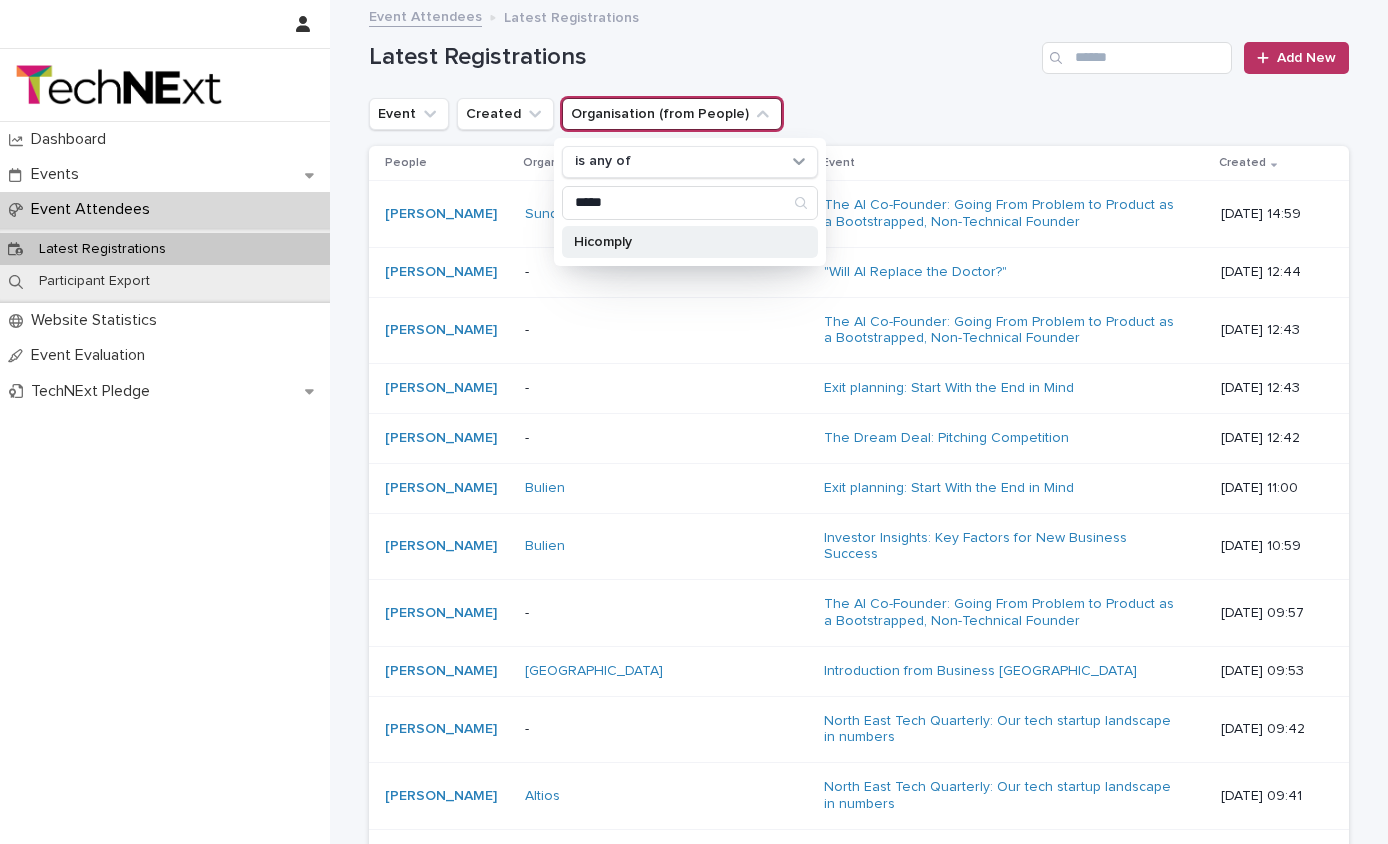click on "Hicomply" at bounding box center [680, 242] 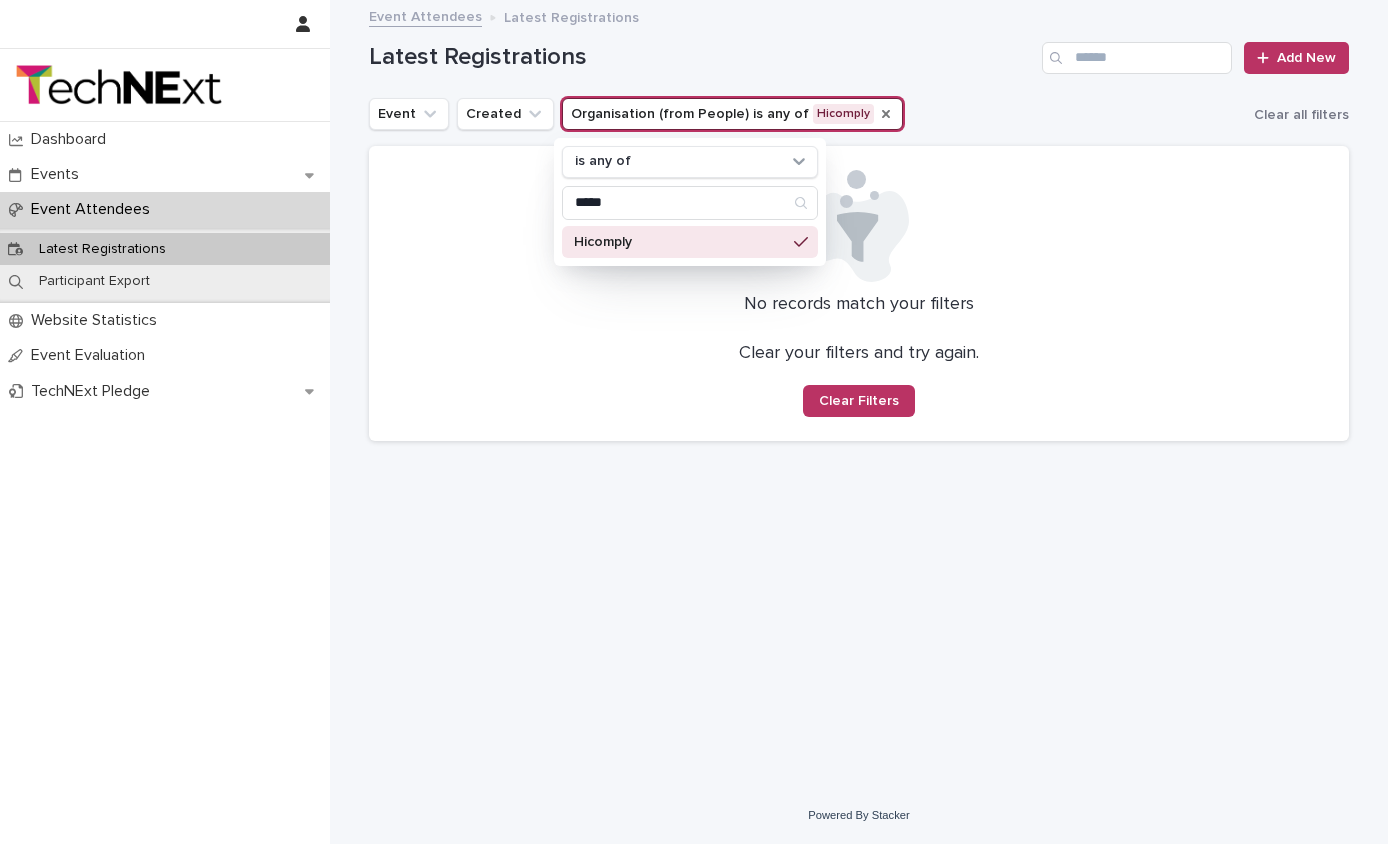 click 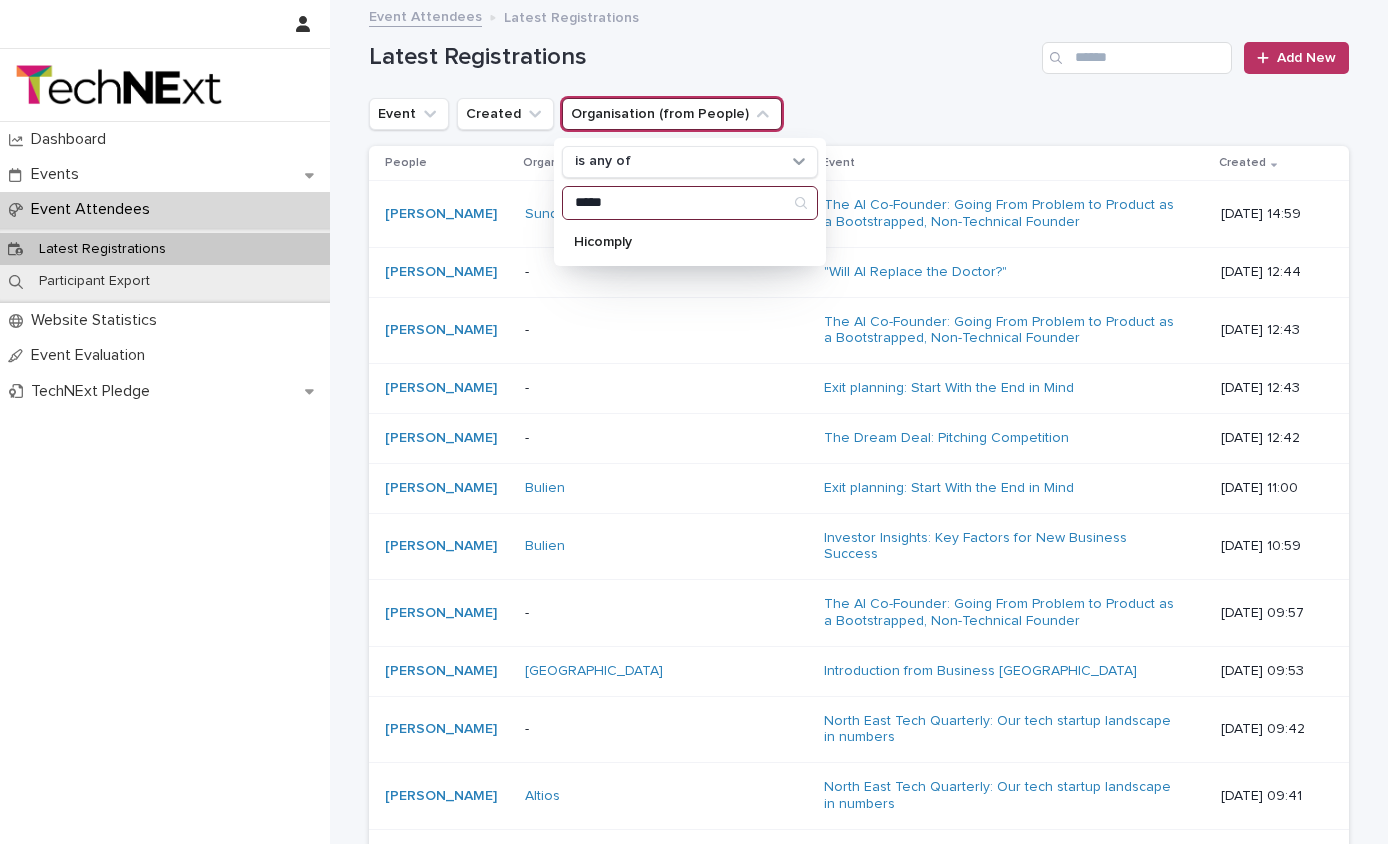 click on "*****" at bounding box center [690, 203] 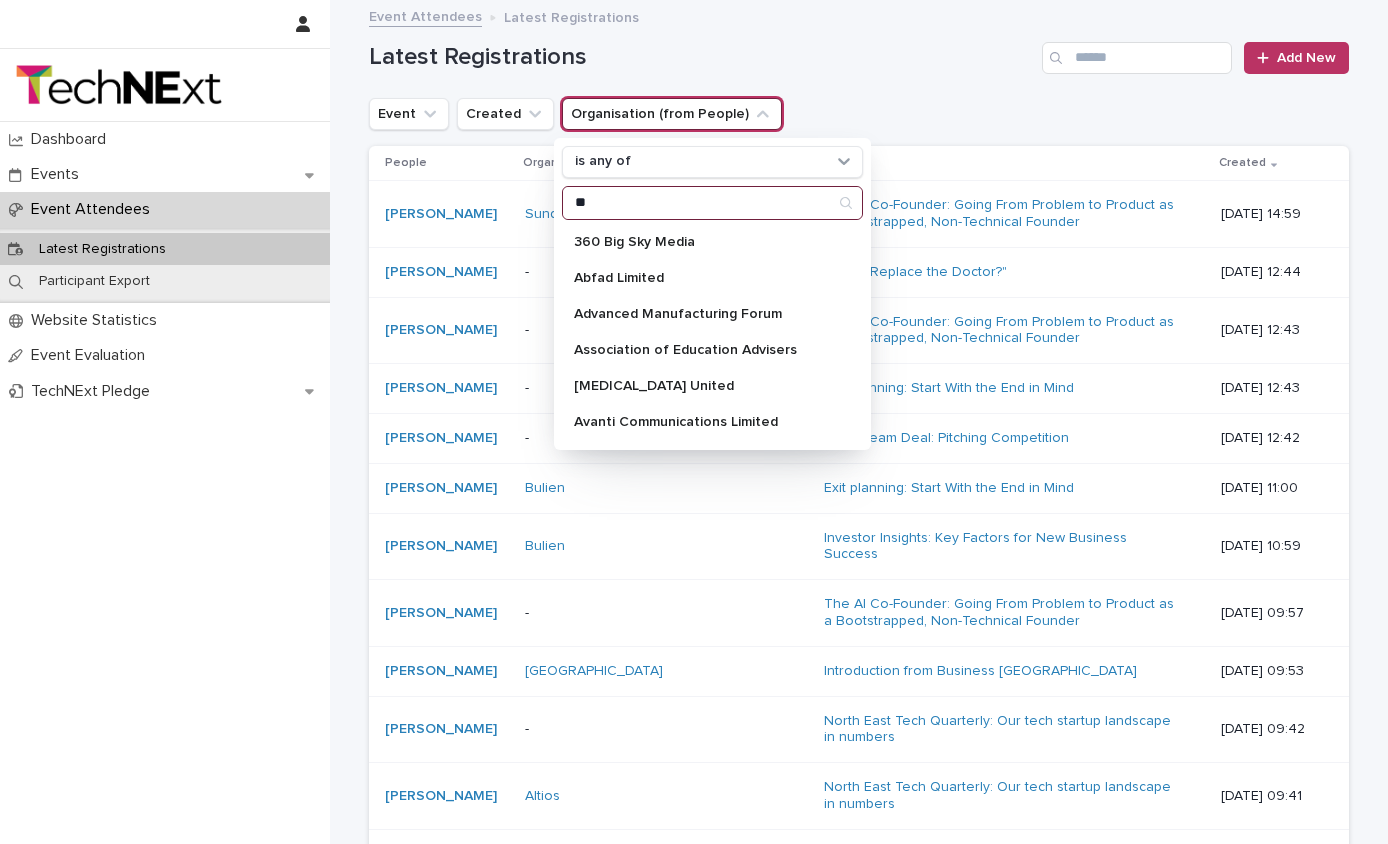 type on "**" 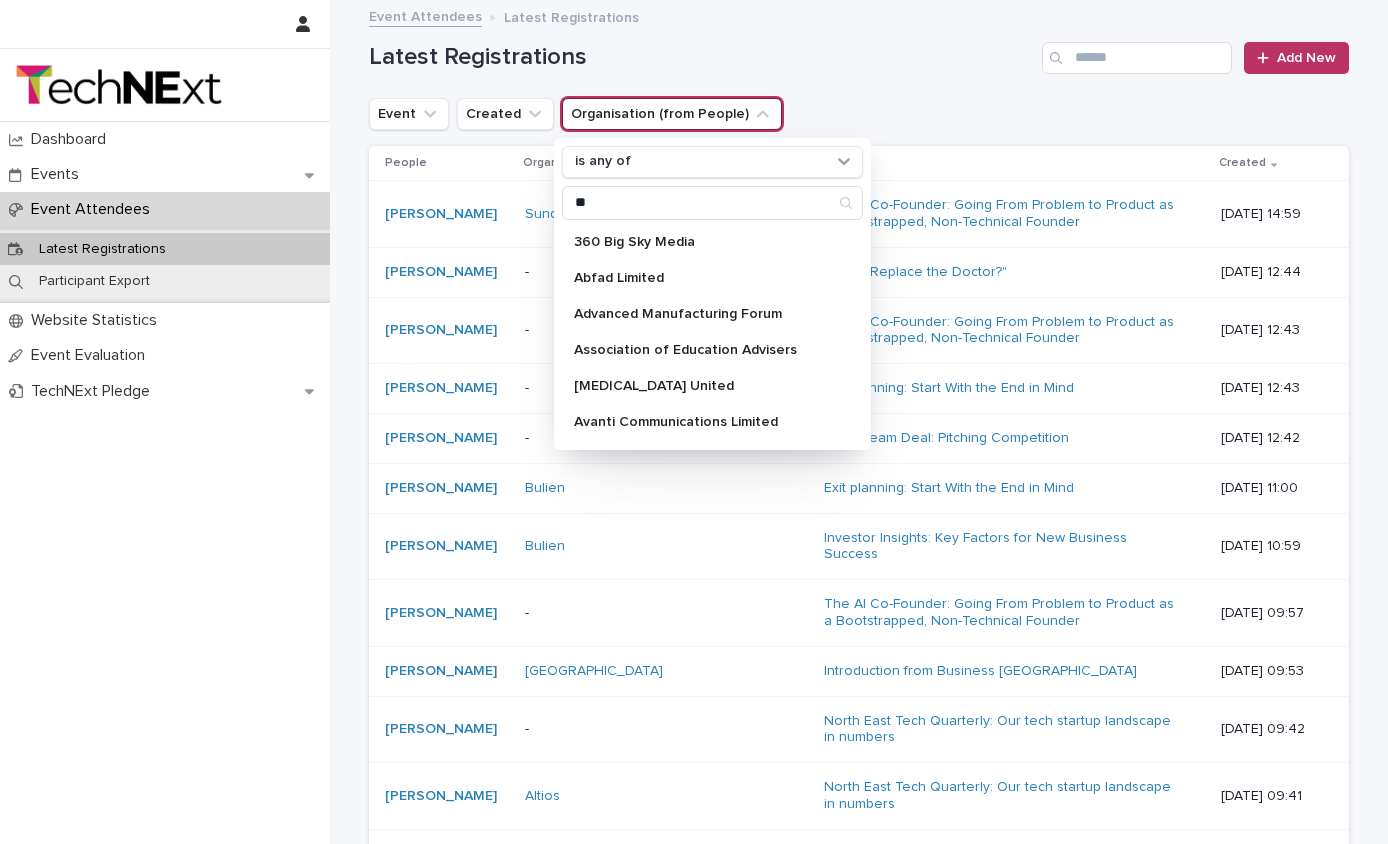click 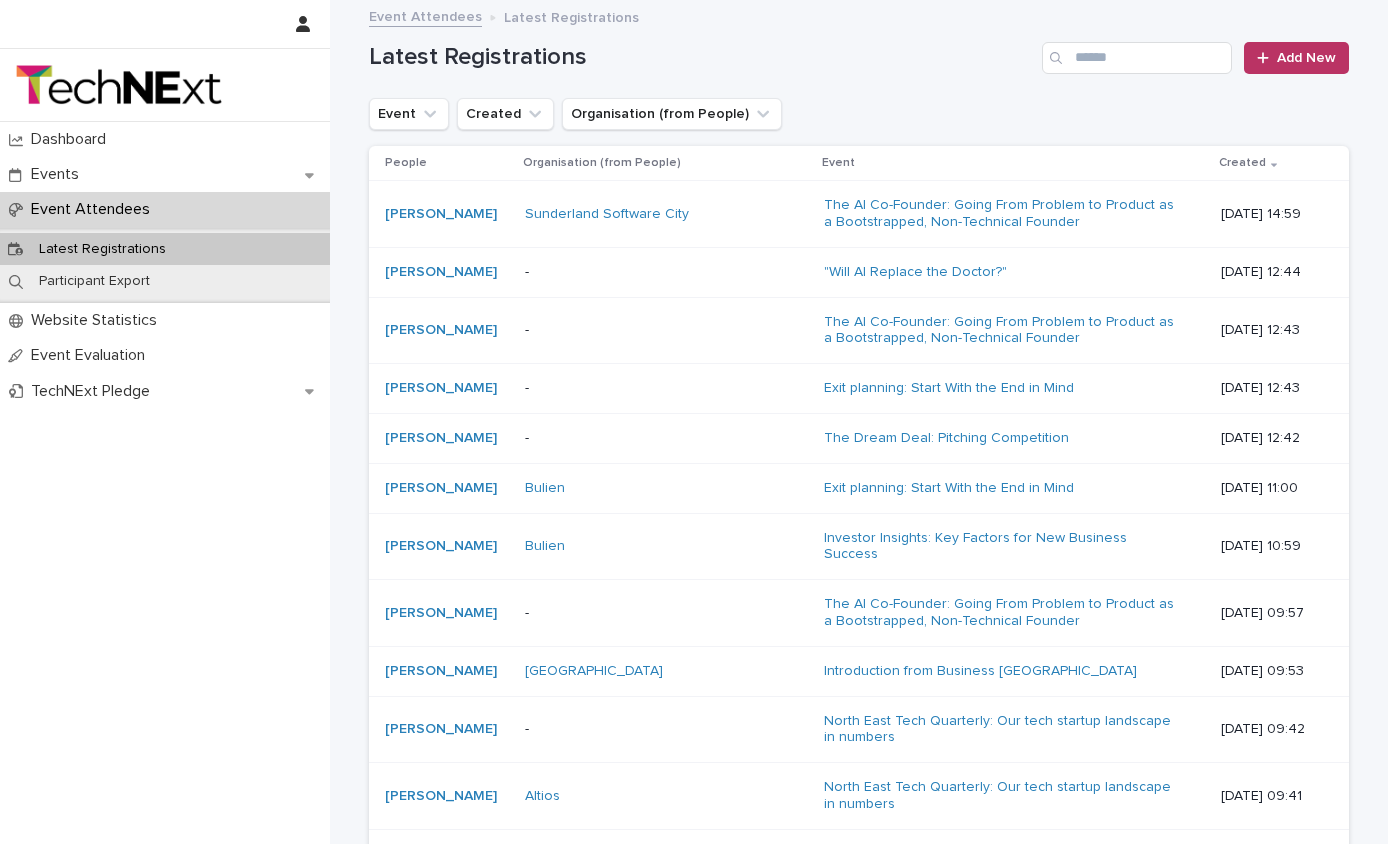 click on "Event Created Organisation (from People)" at bounding box center (859, 114) 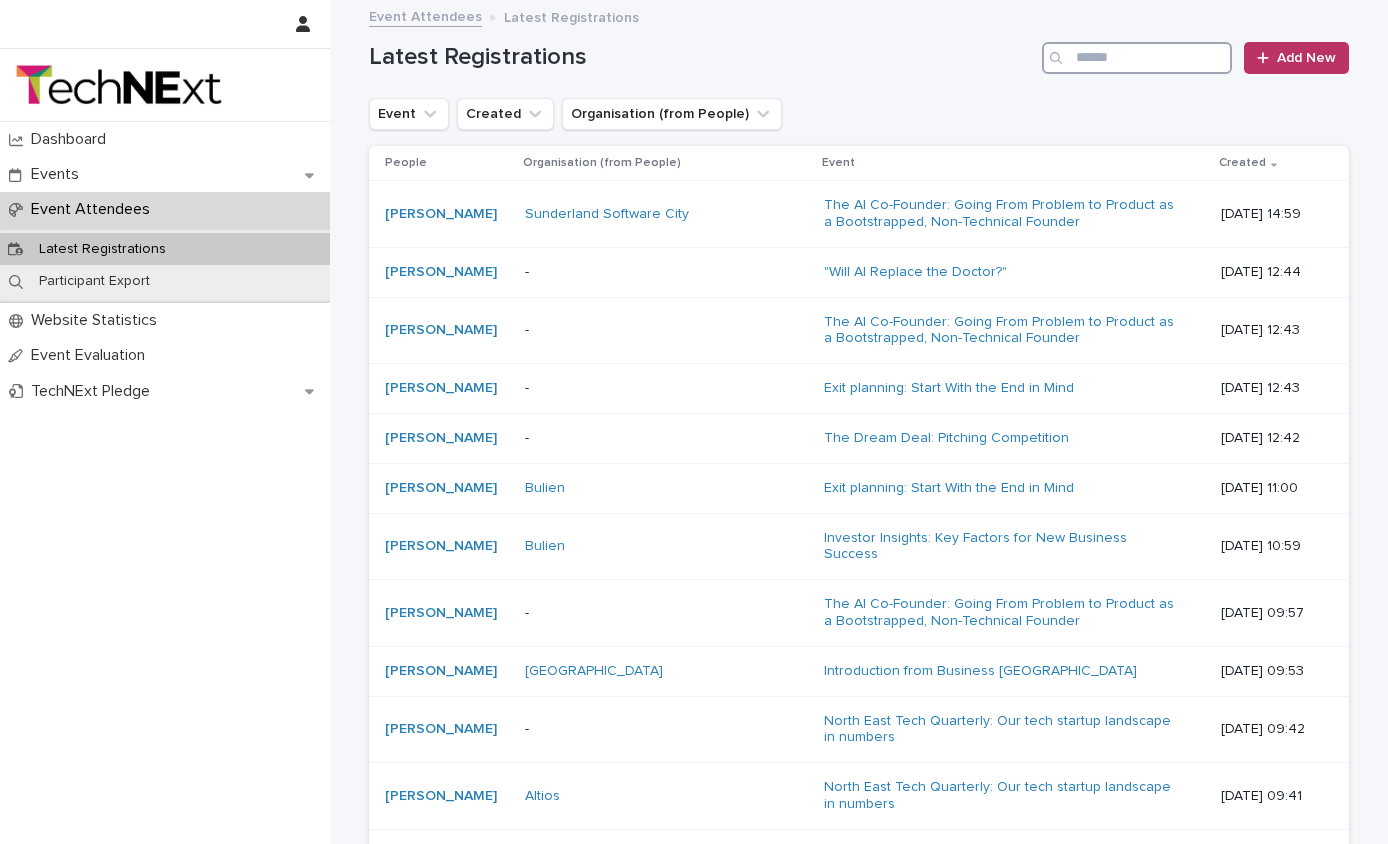click at bounding box center [1137, 58] 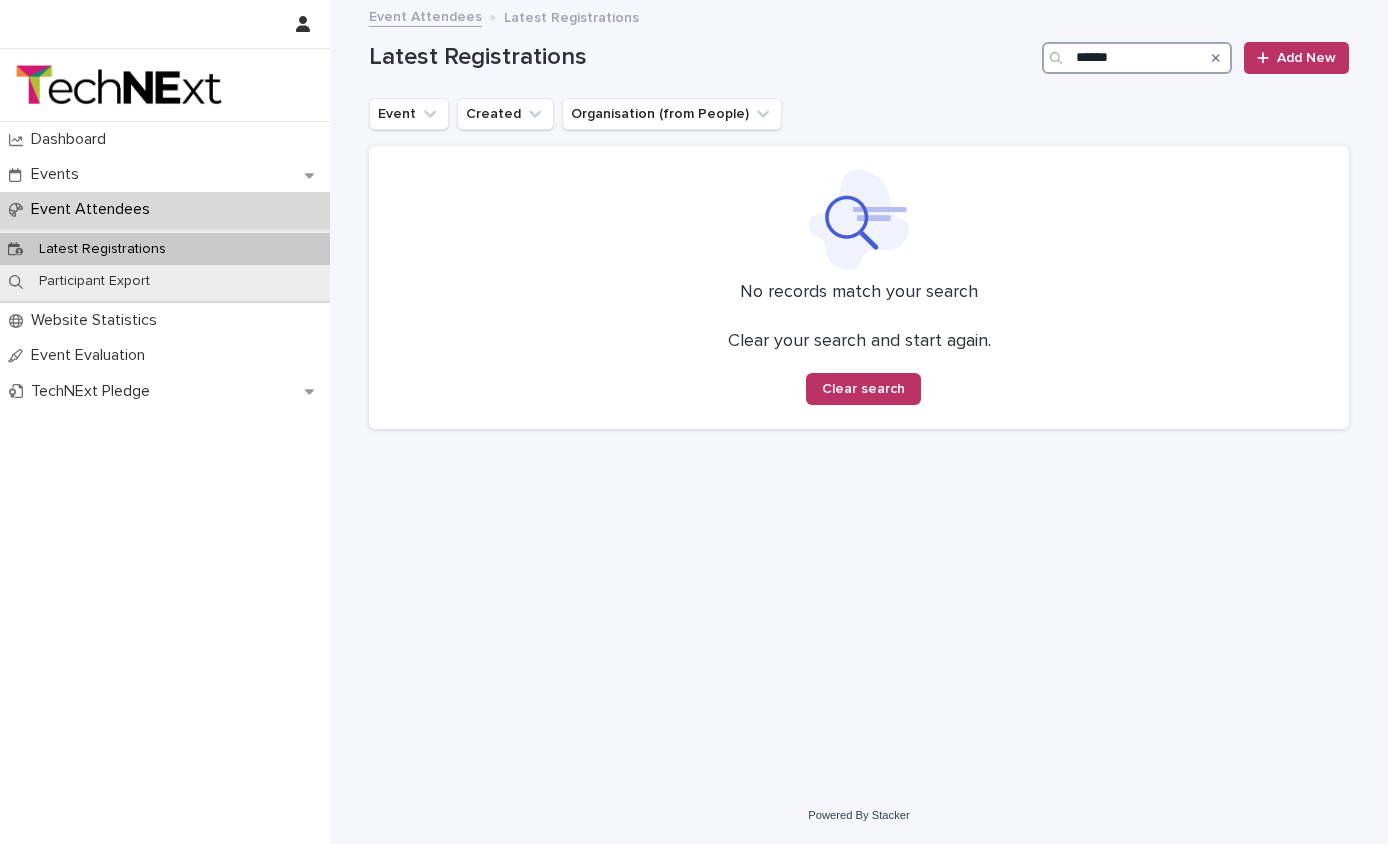 type on "******" 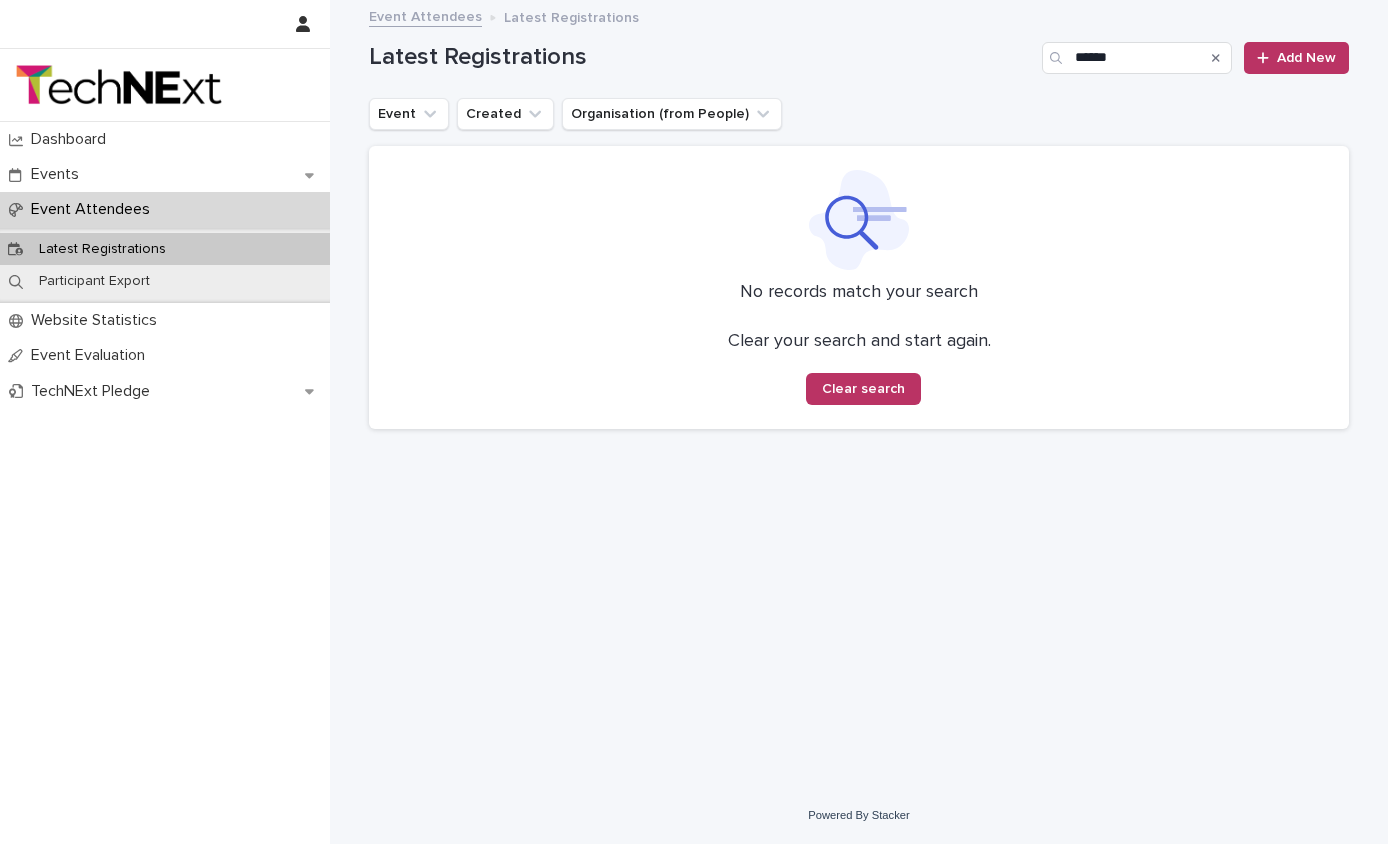 click at bounding box center [1216, 58] 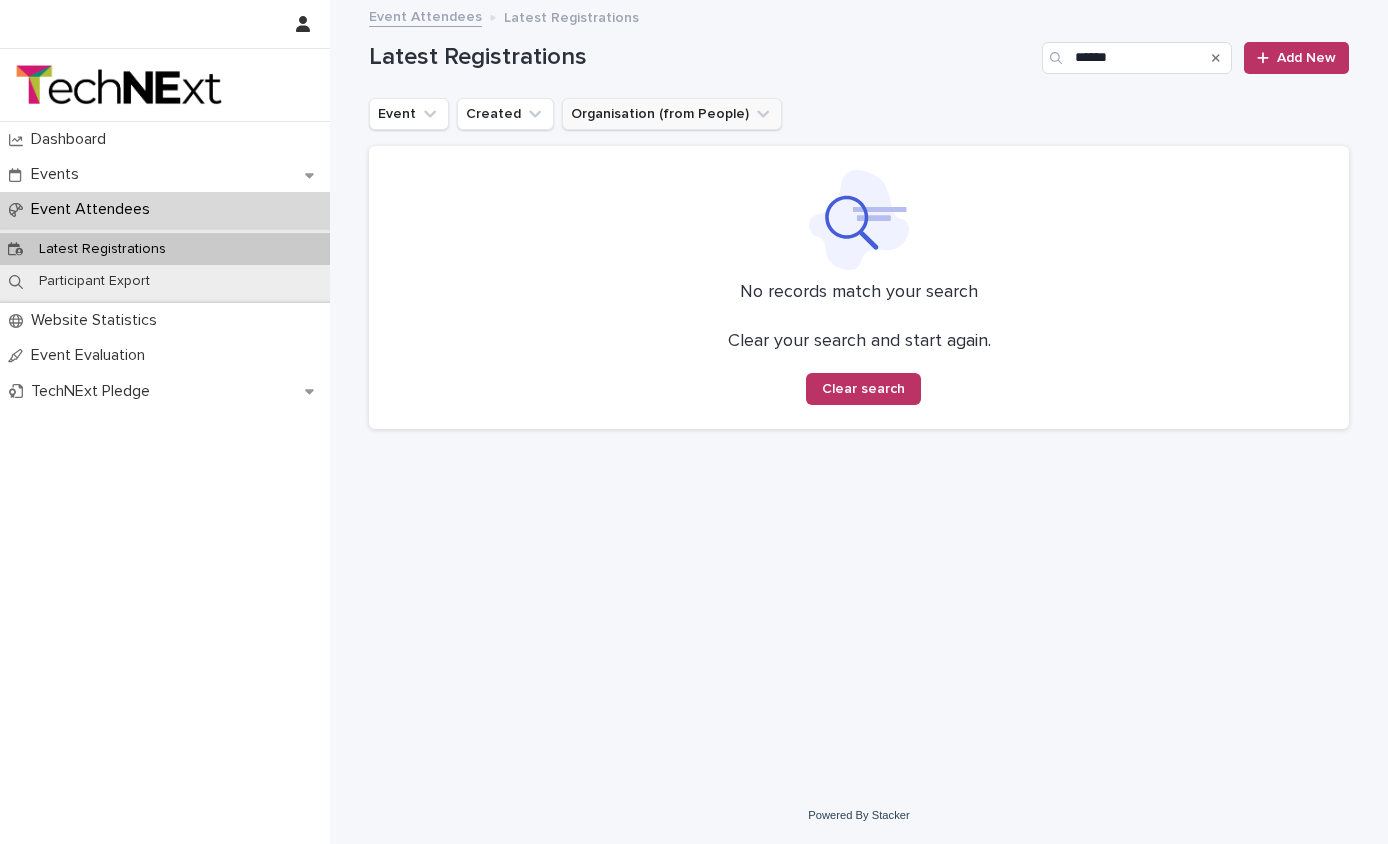 click on "Organisation (from People)" at bounding box center [672, 114] 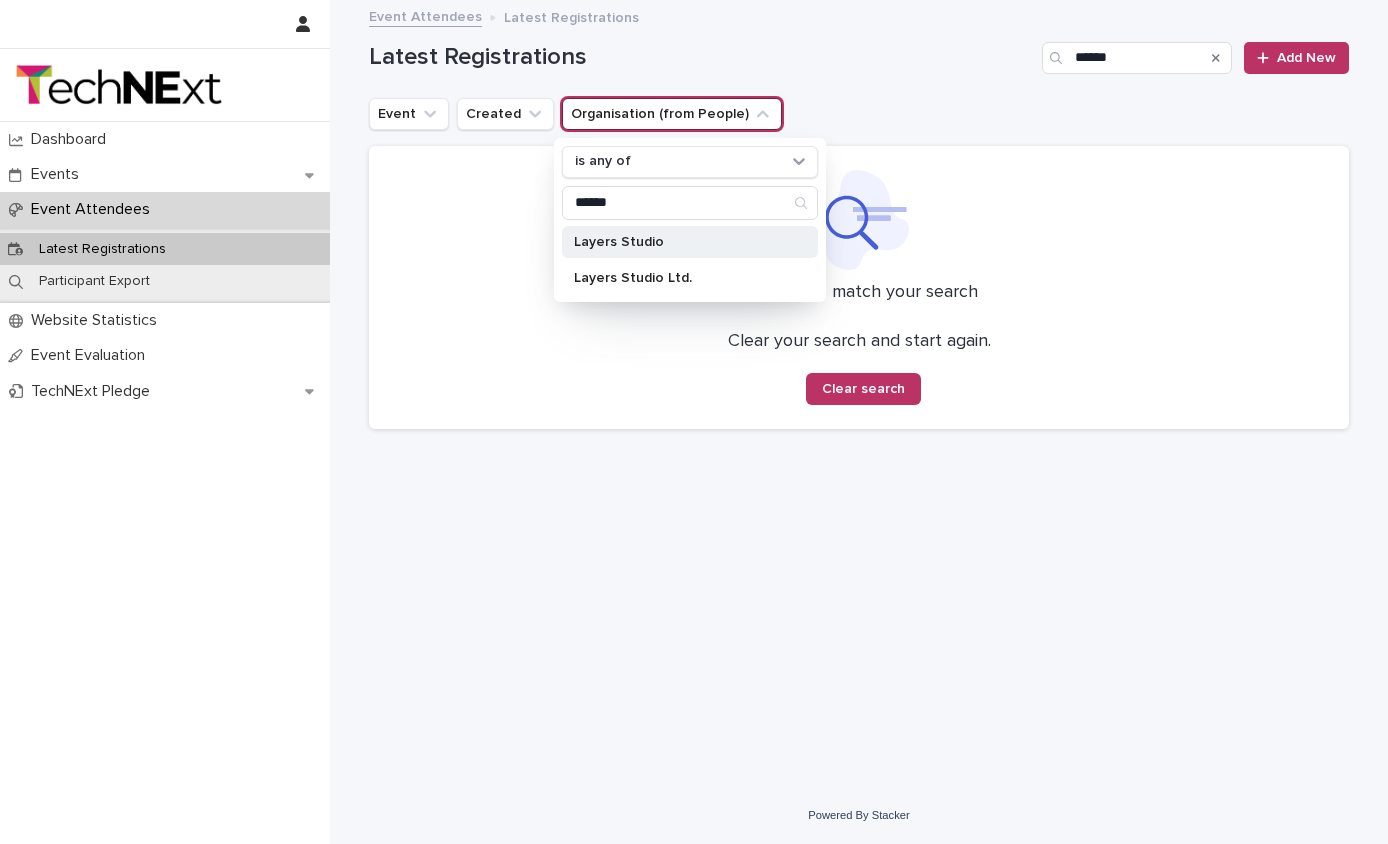 type on "******" 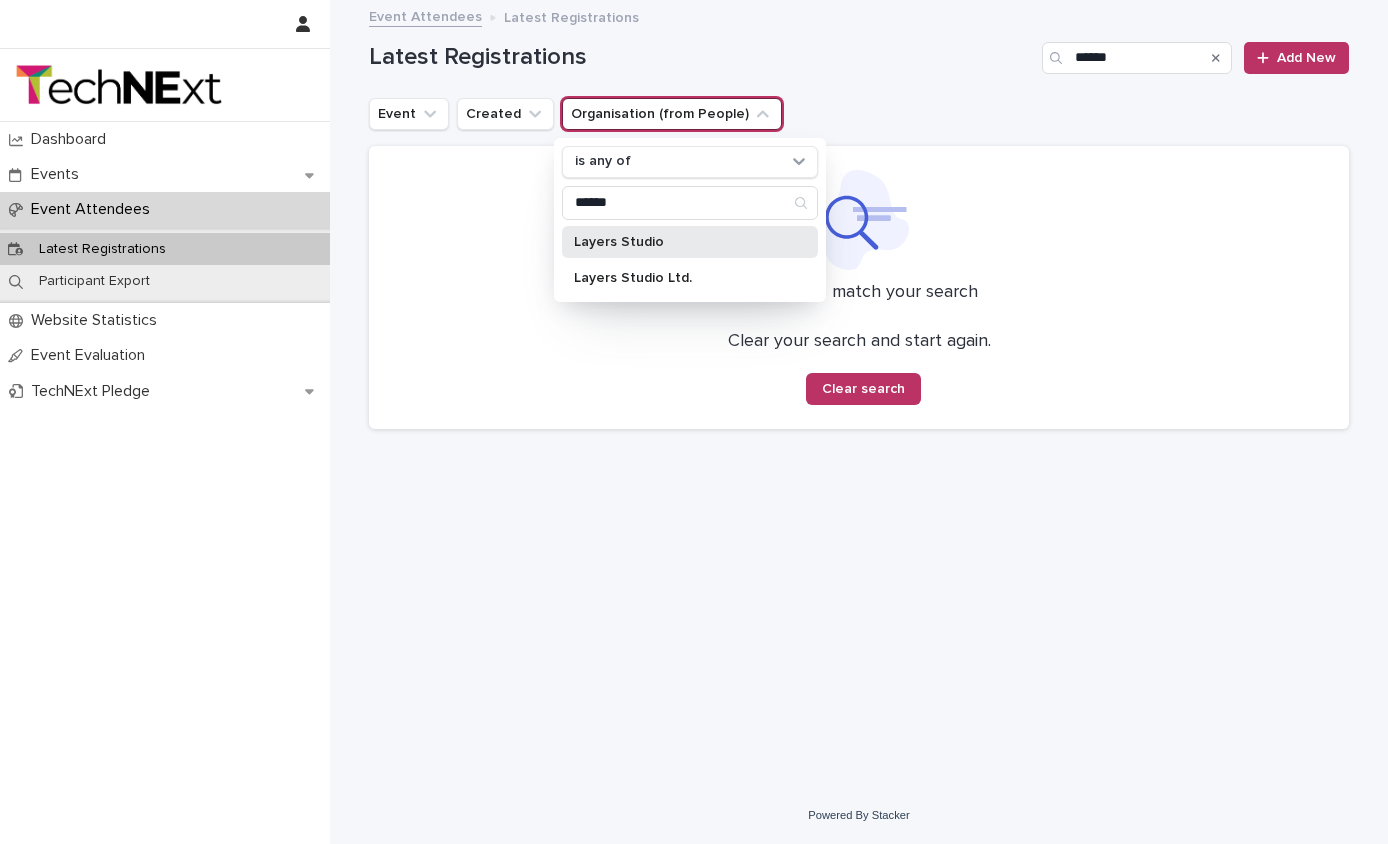 click on "Layers Studio" at bounding box center [680, 242] 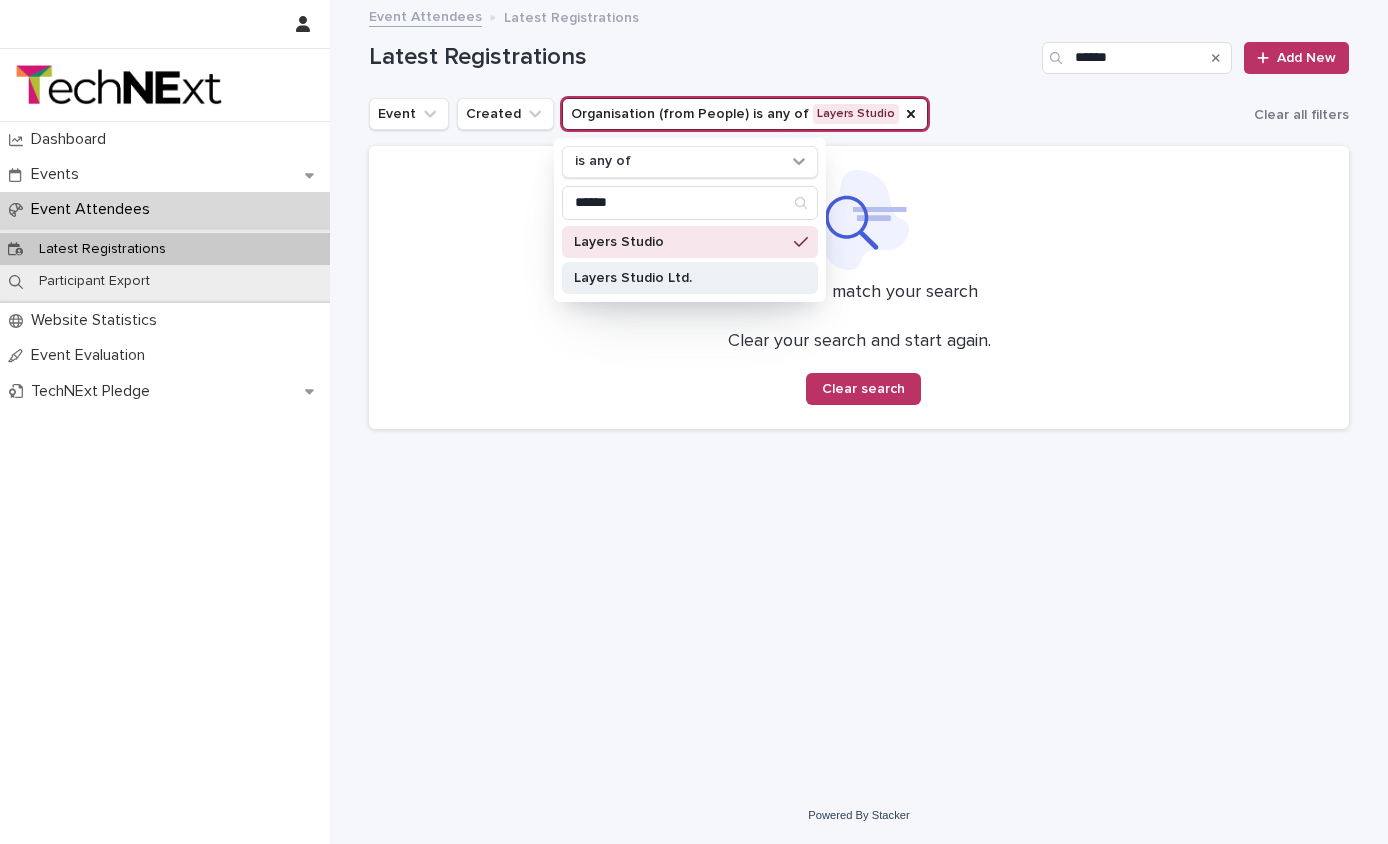 click on "Layers Studio Ltd." at bounding box center (680, 278) 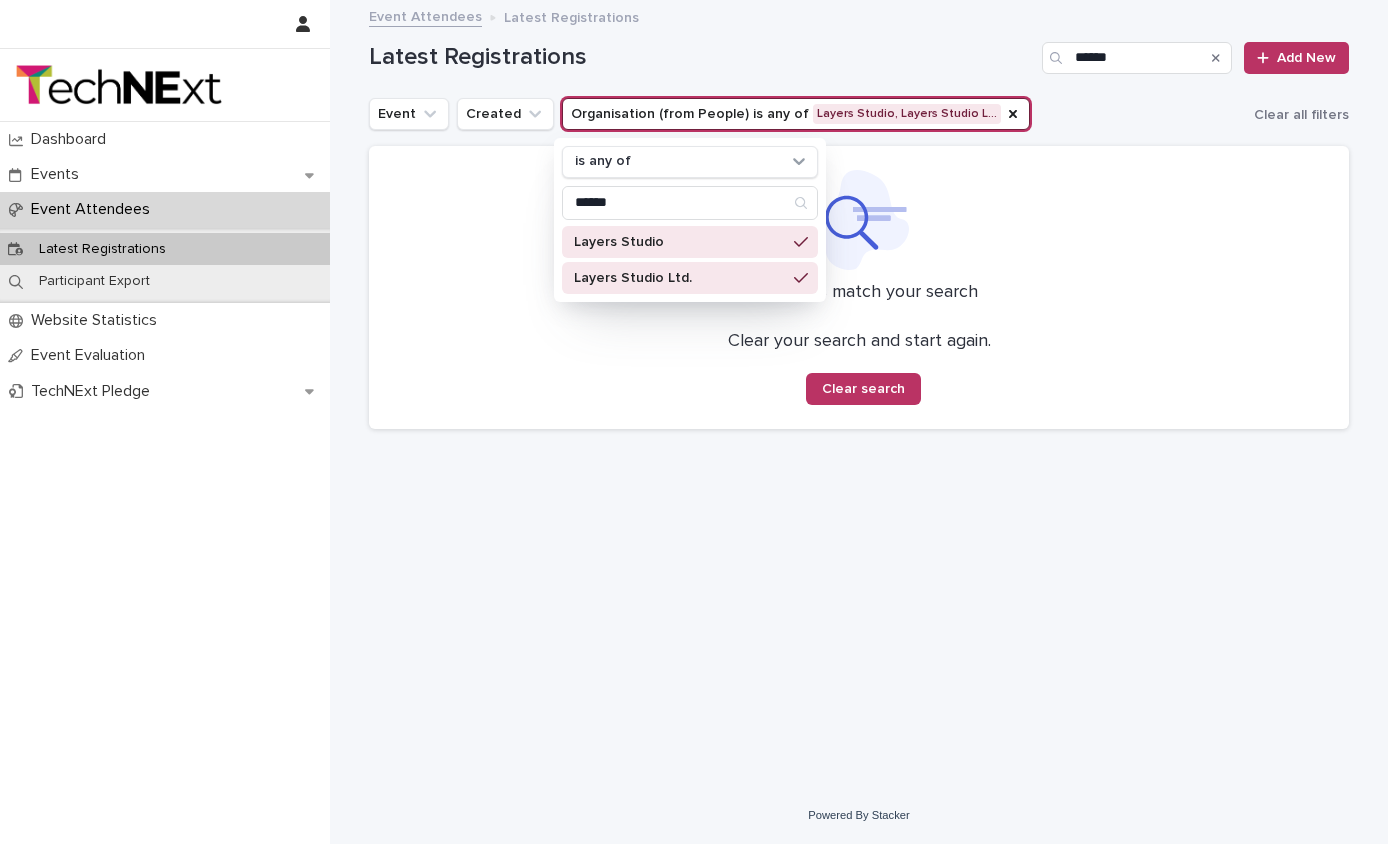 click on "No records match your search Clear your search and start again. Clear search" at bounding box center [859, 287] 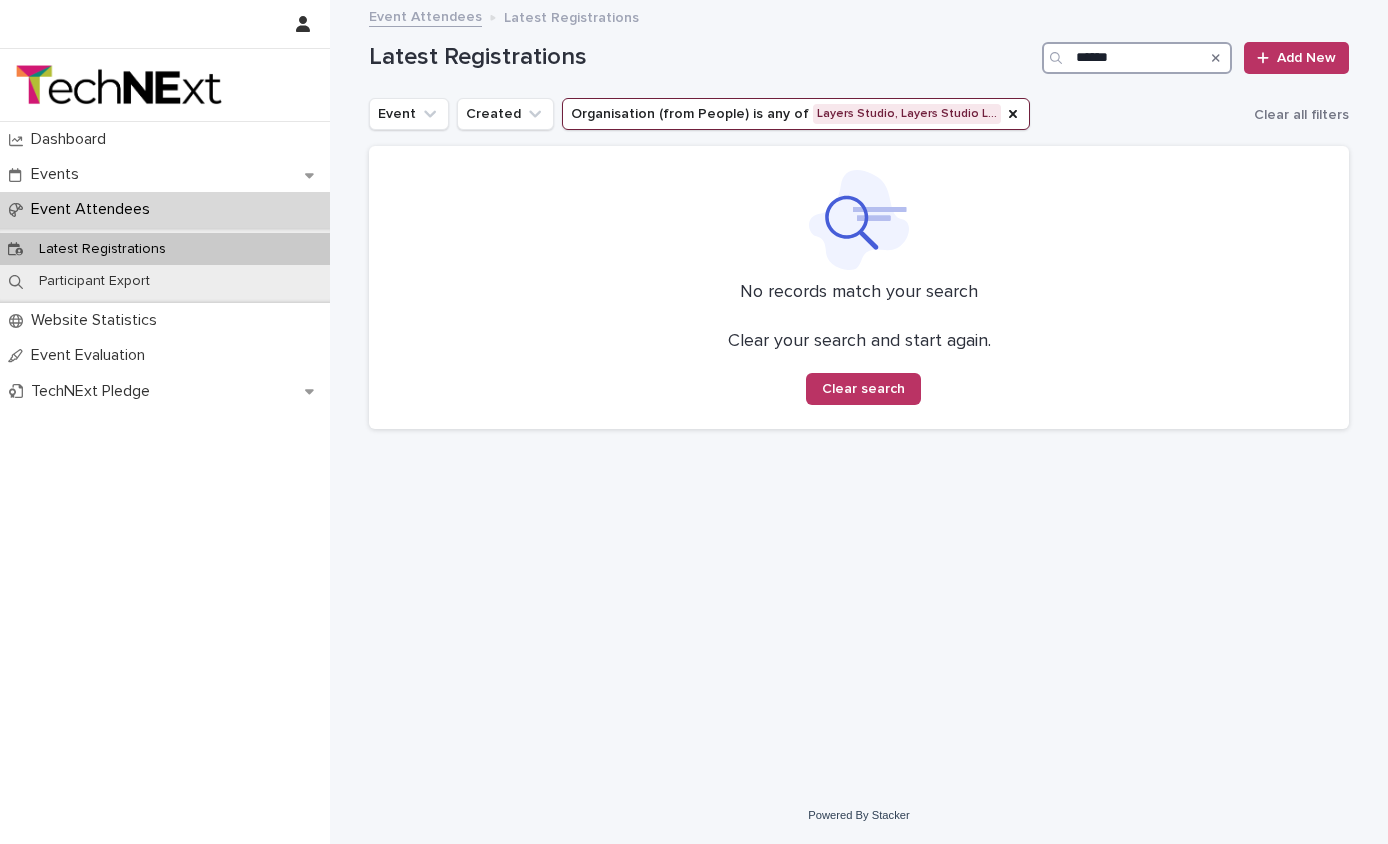 click on "******" at bounding box center (1137, 58) 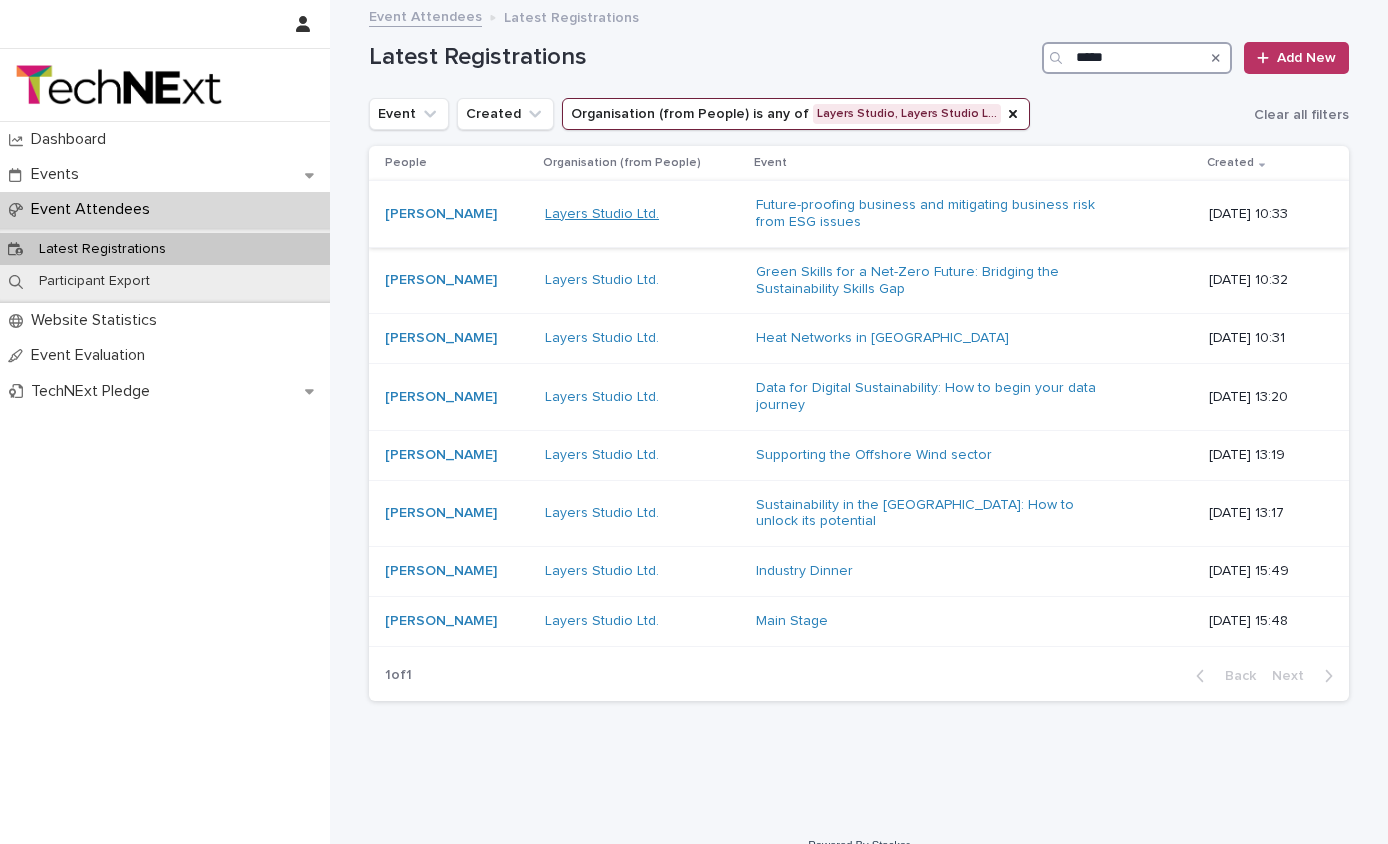type on "*****" 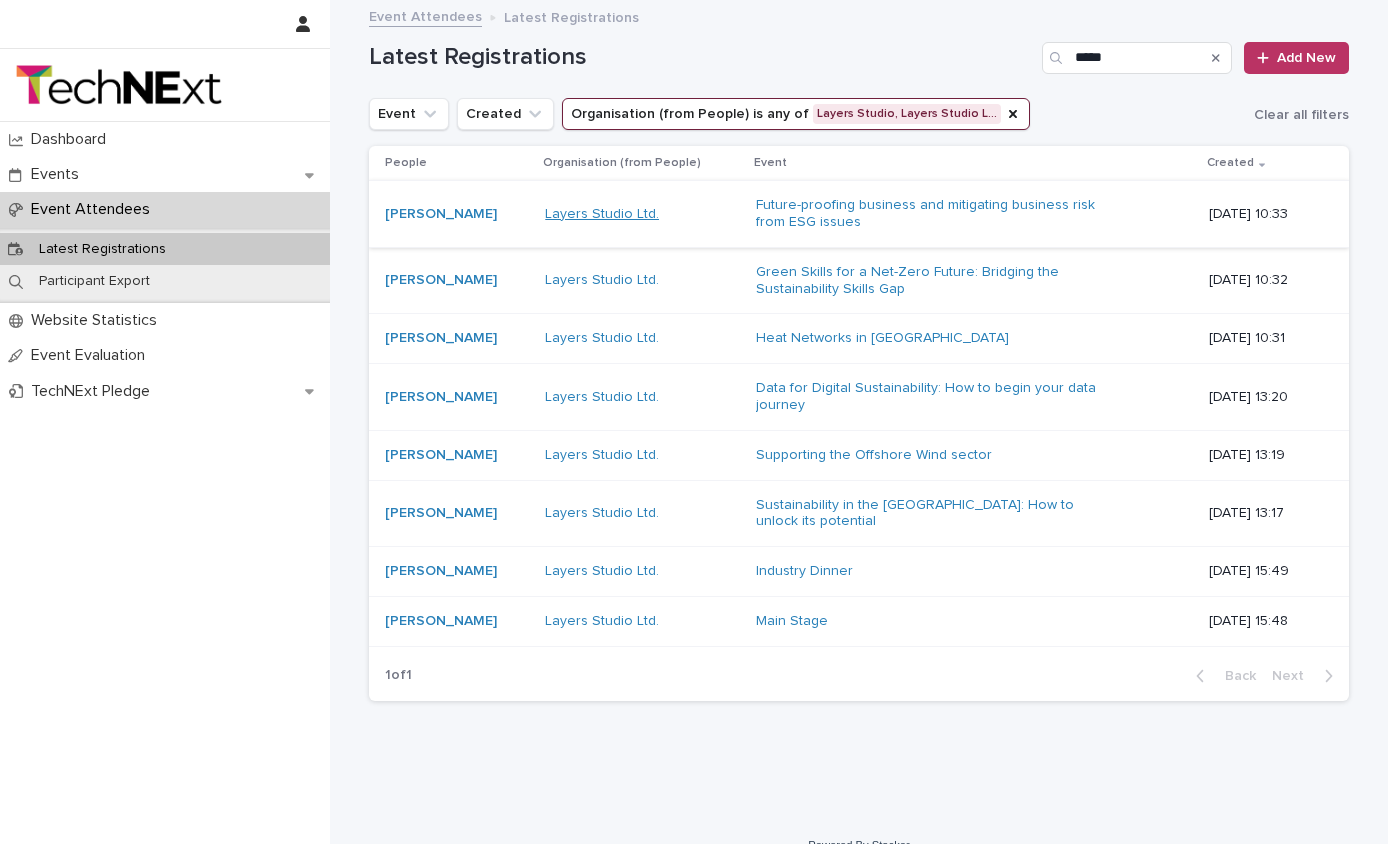 click on "Layers Studio Ltd." at bounding box center [602, 214] 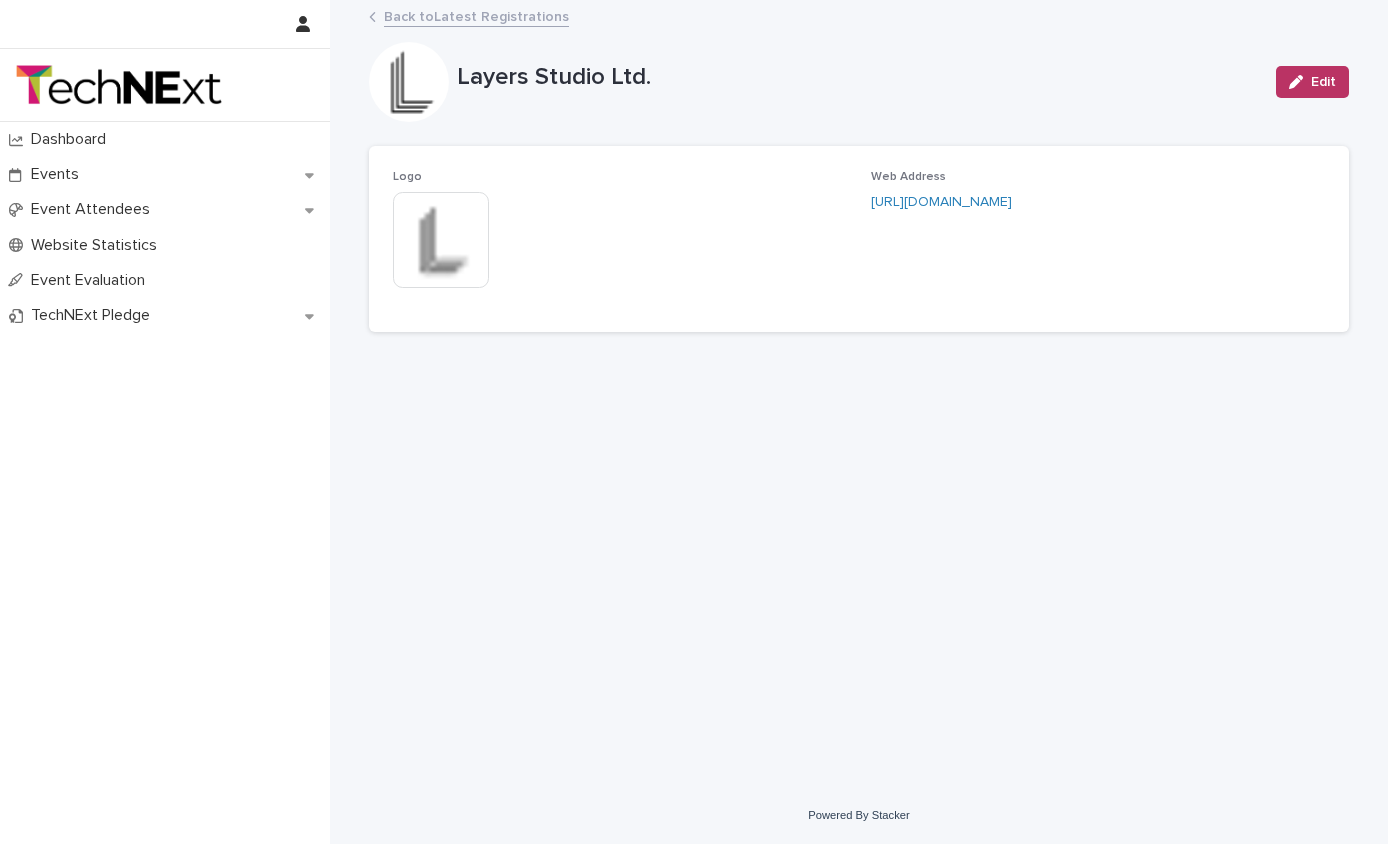 click on "Back to  Latest Registrations" at bounding box center (476, 15) 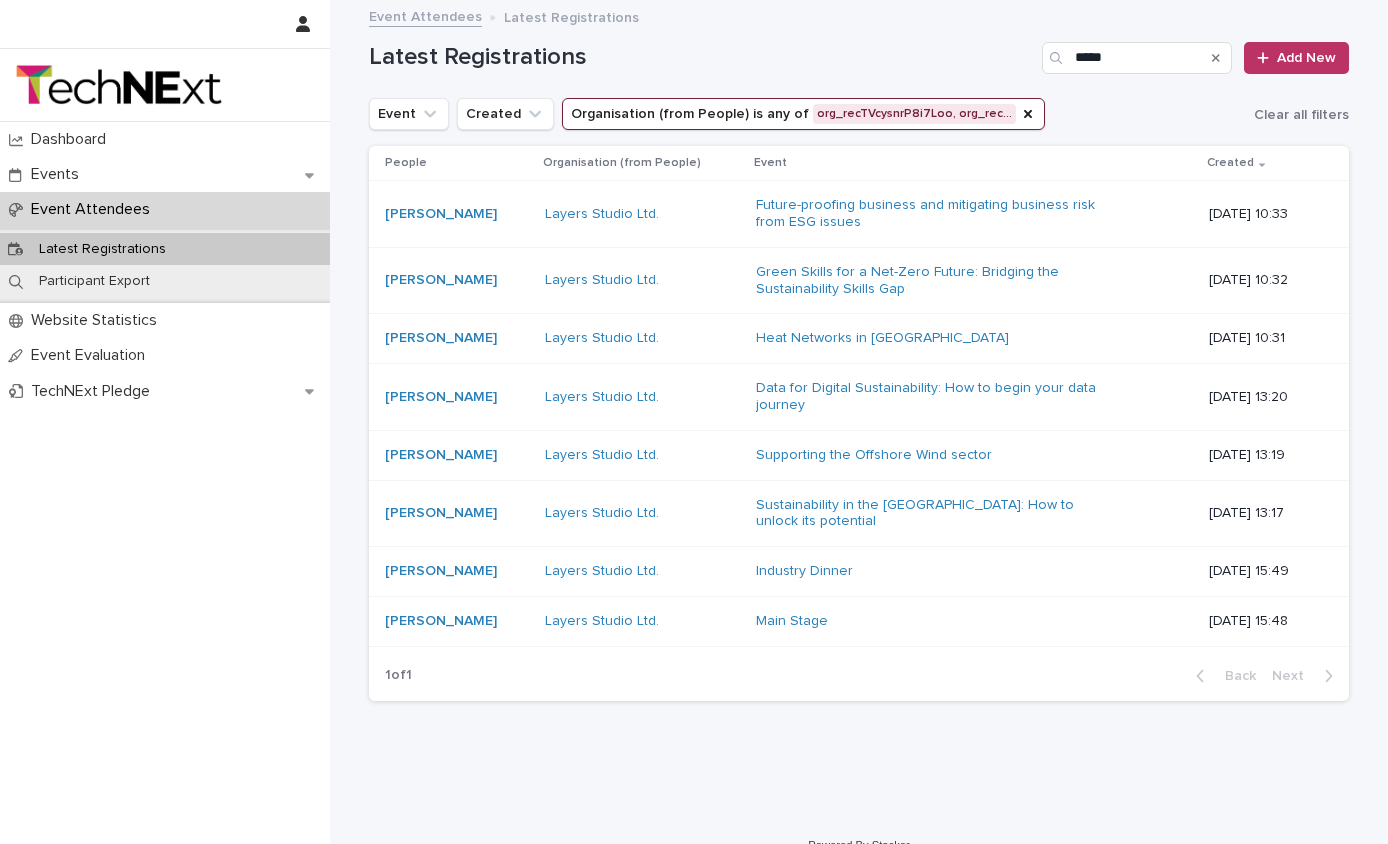 drag, startPoint x: 989, startPoint y: 110, endPoint x: 895, endPoint y: 107, distance: 94.04786 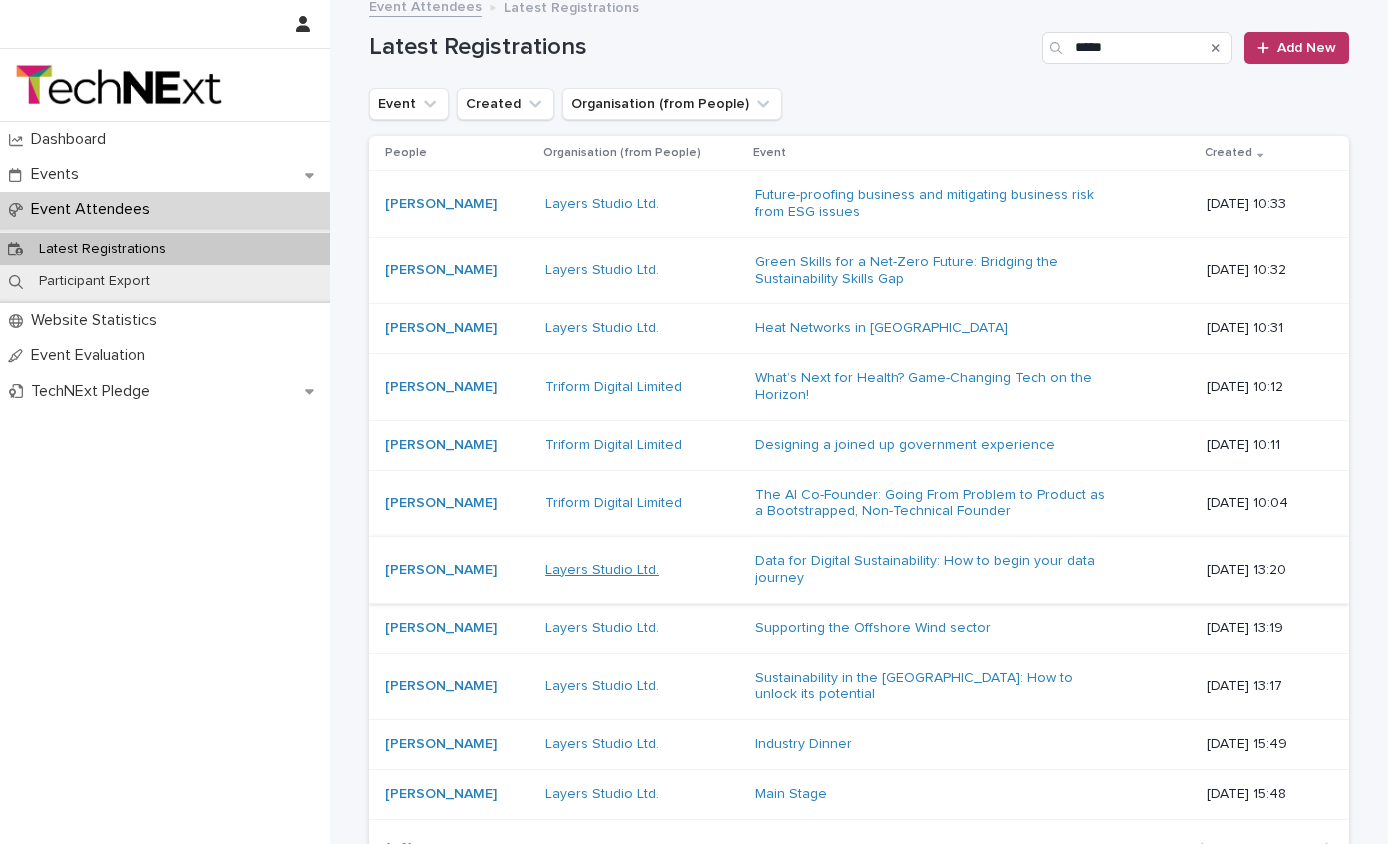 scroll, scrollTop: 5, scrollLeft: 0, axis: vertical 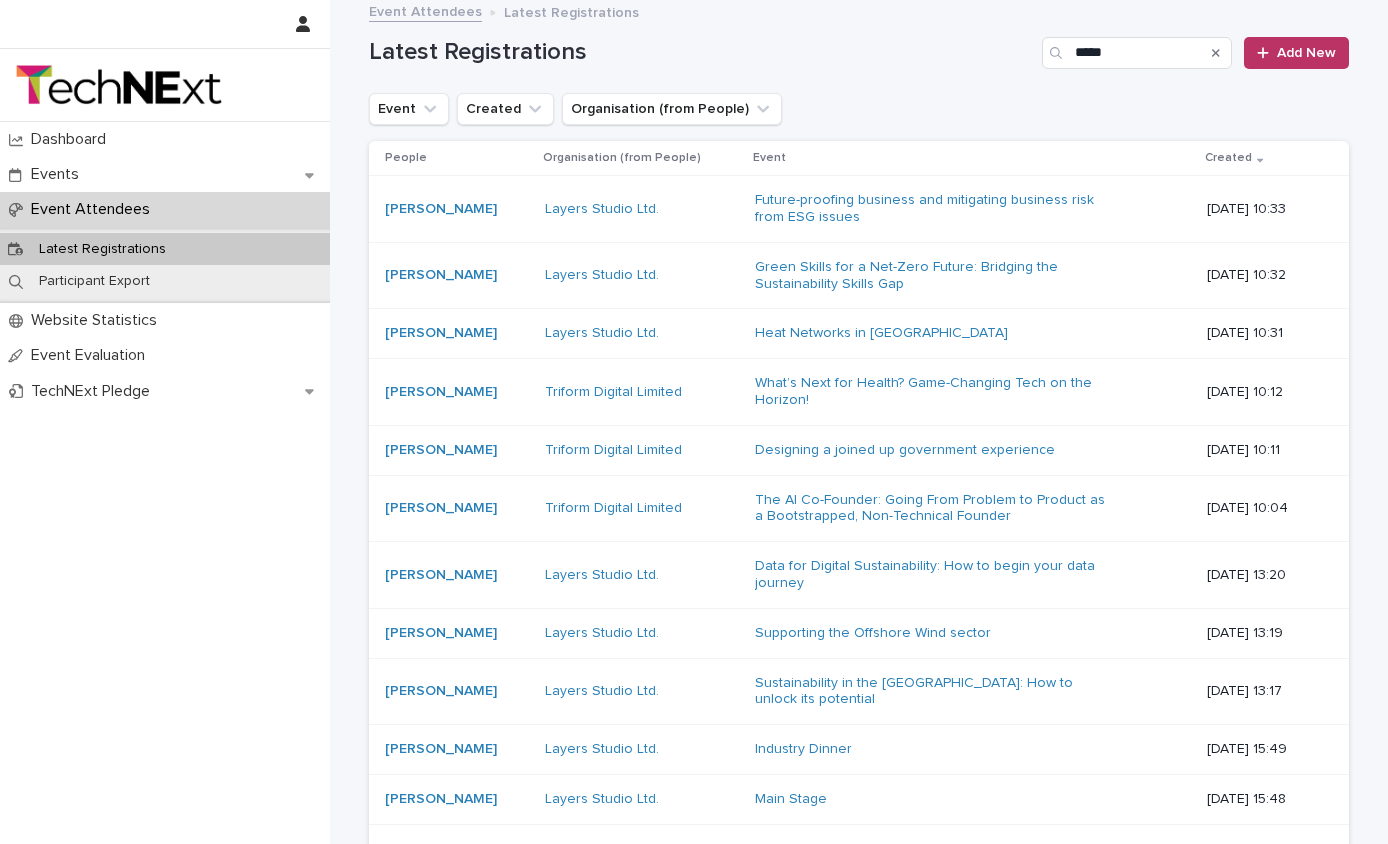 click 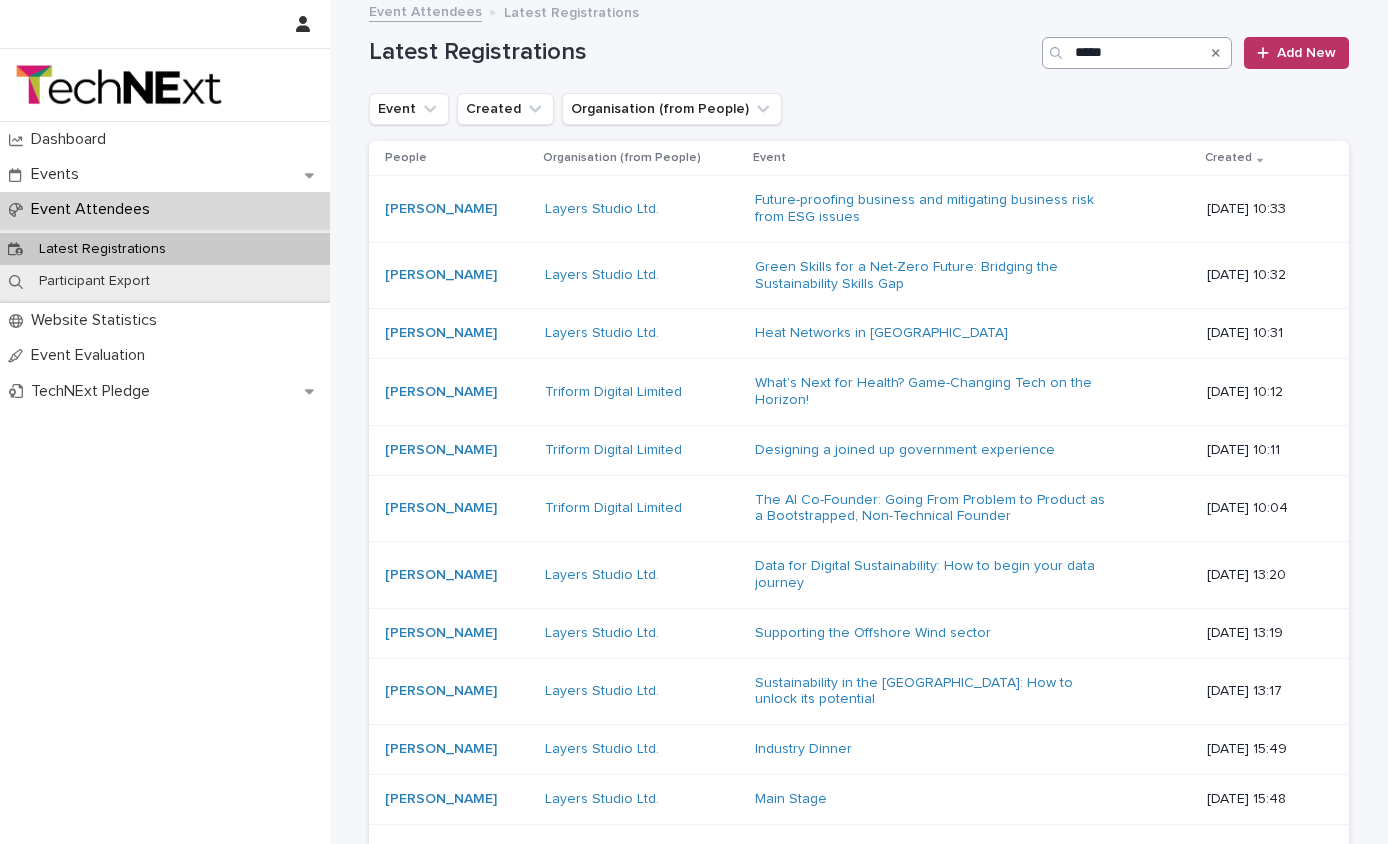 type 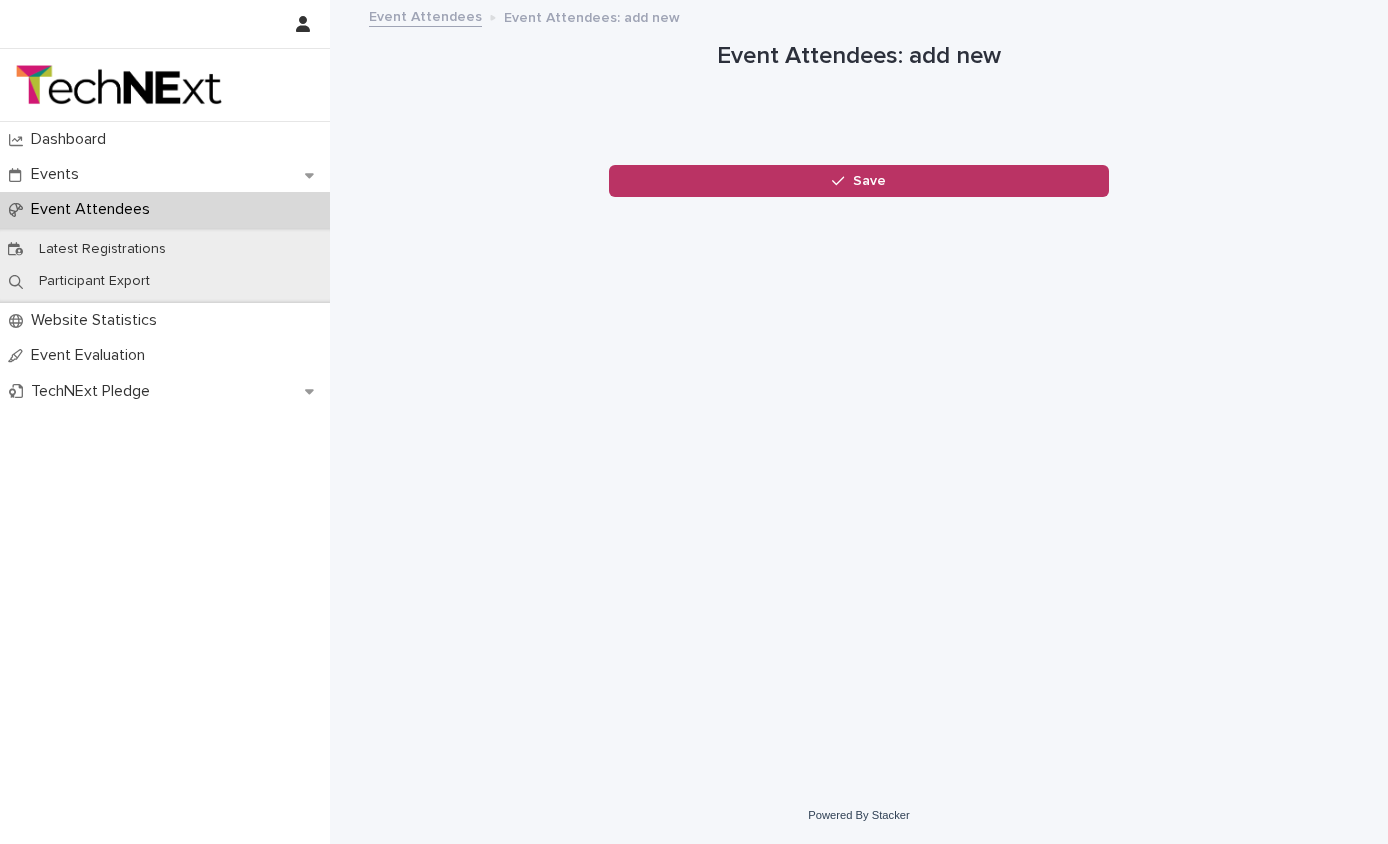 scroll, scrollTop: 0, scrollLeft: 0, axis: both 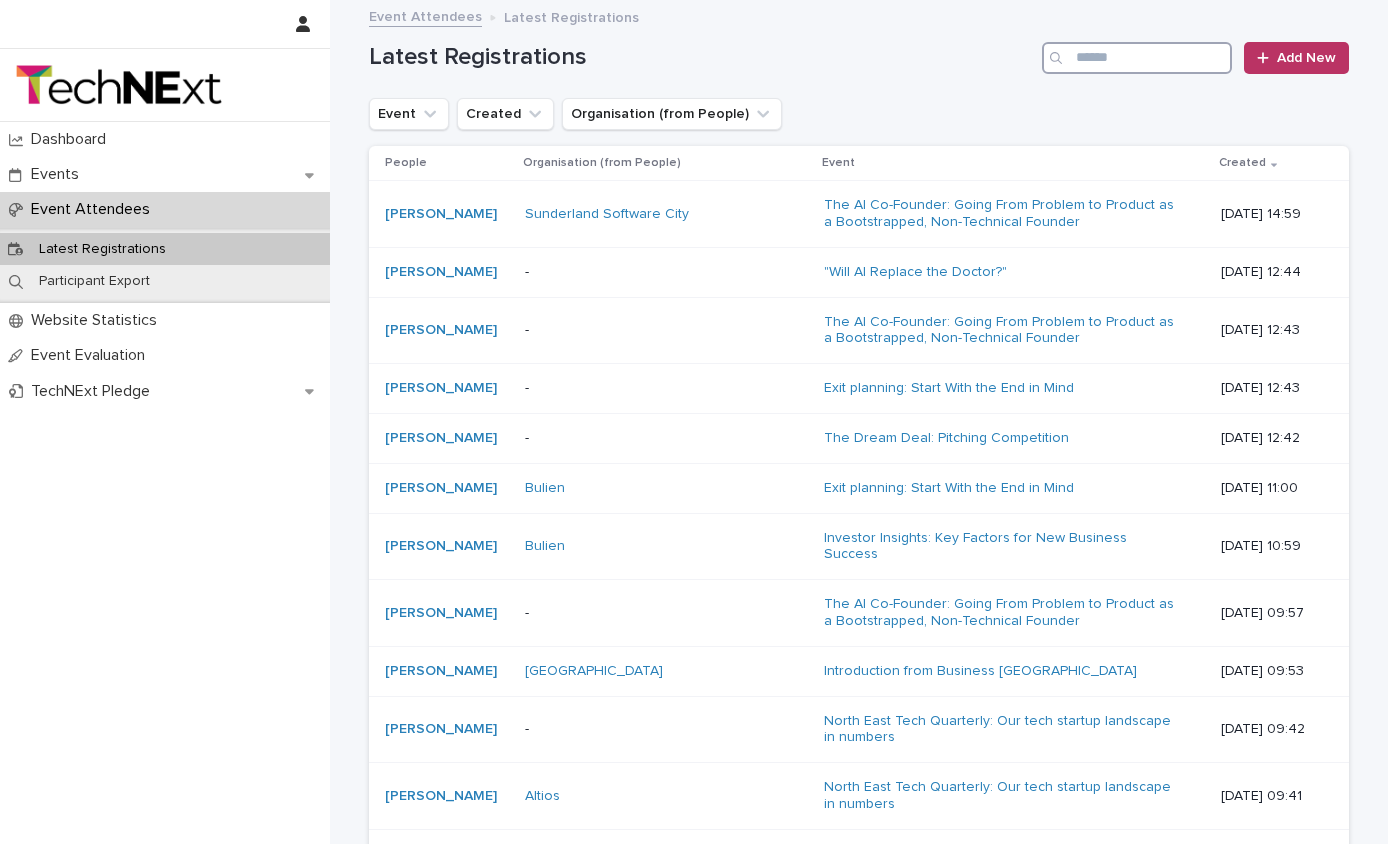click at bounding box center (1137, 58) 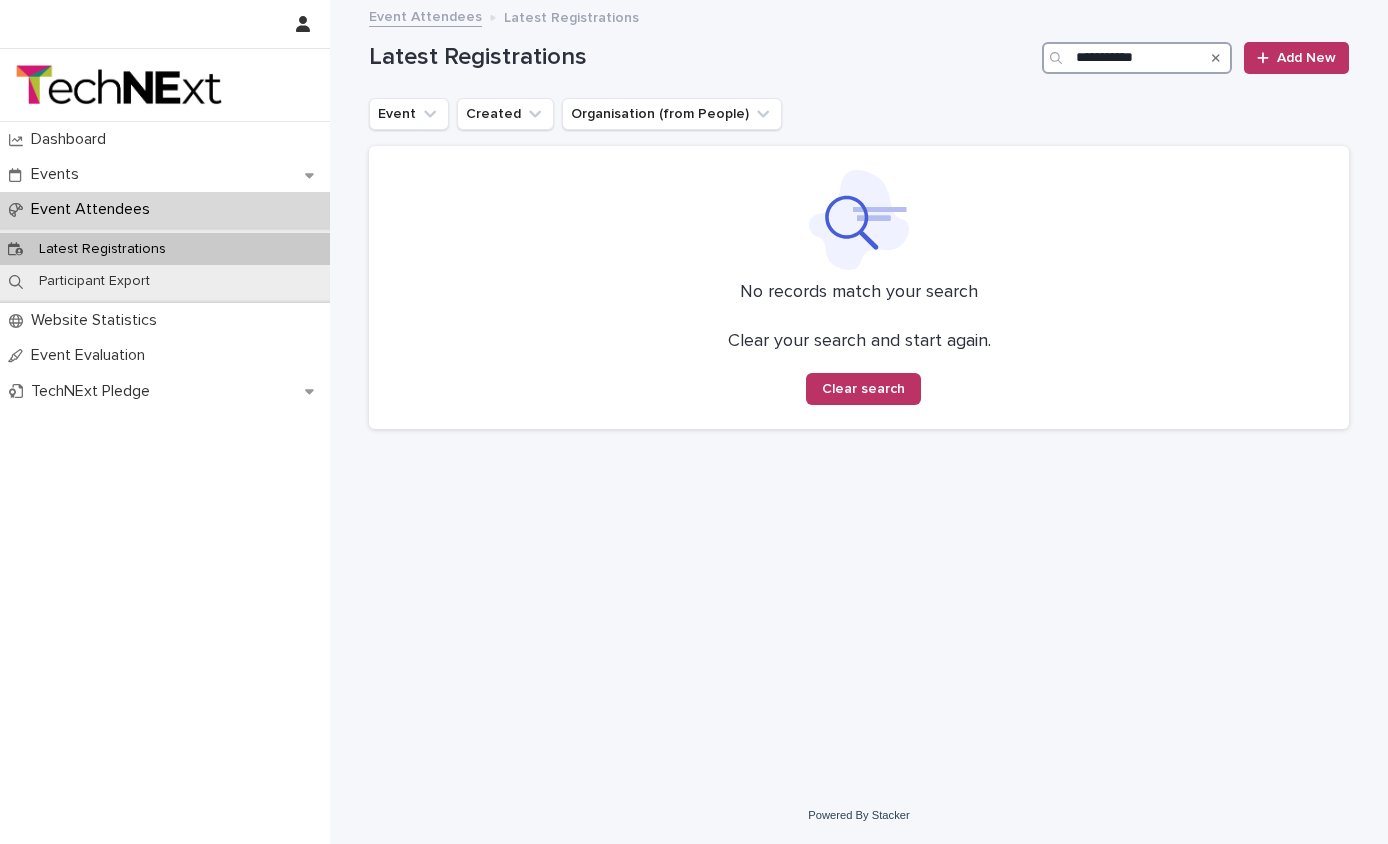 type on "**********" 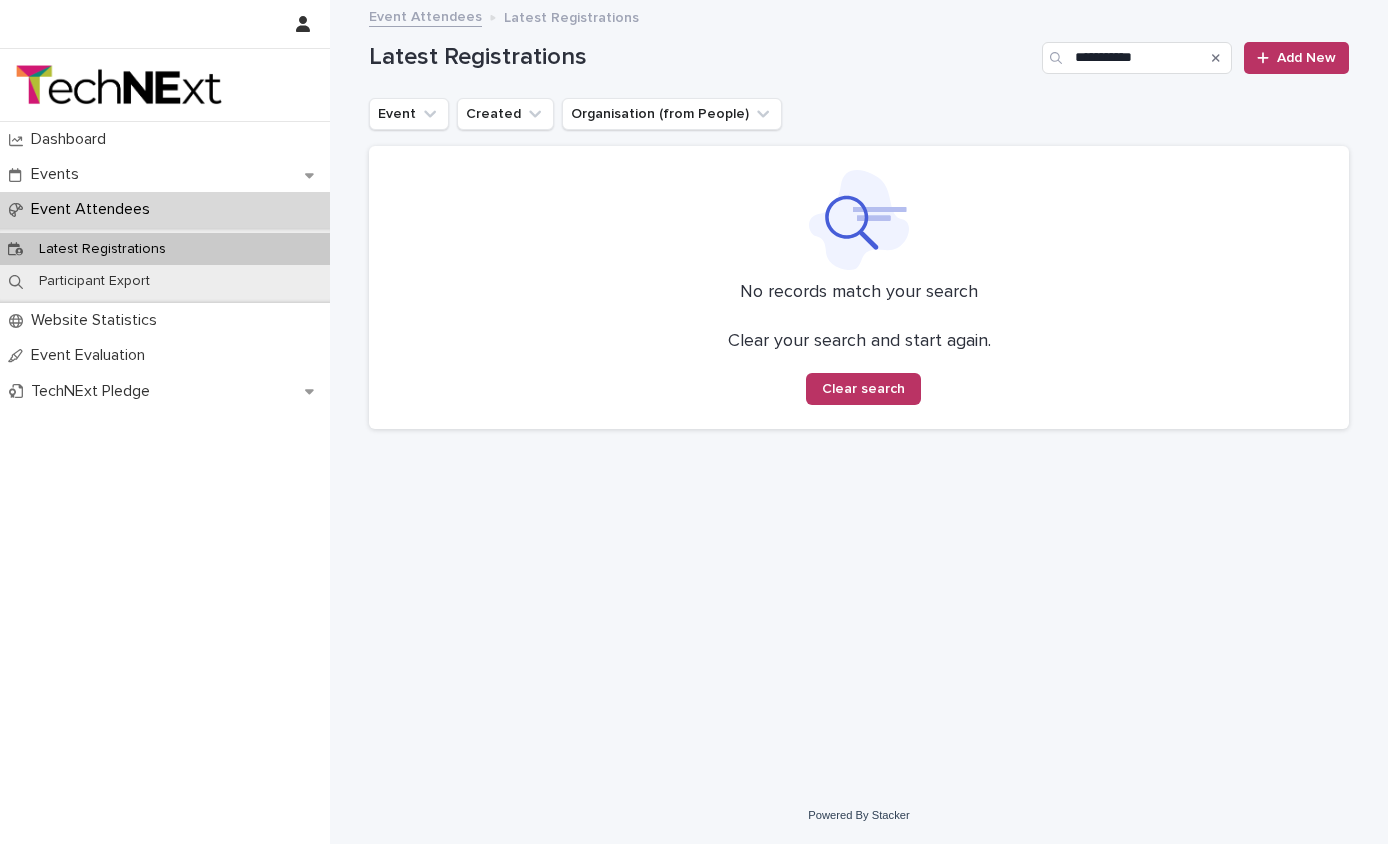 click 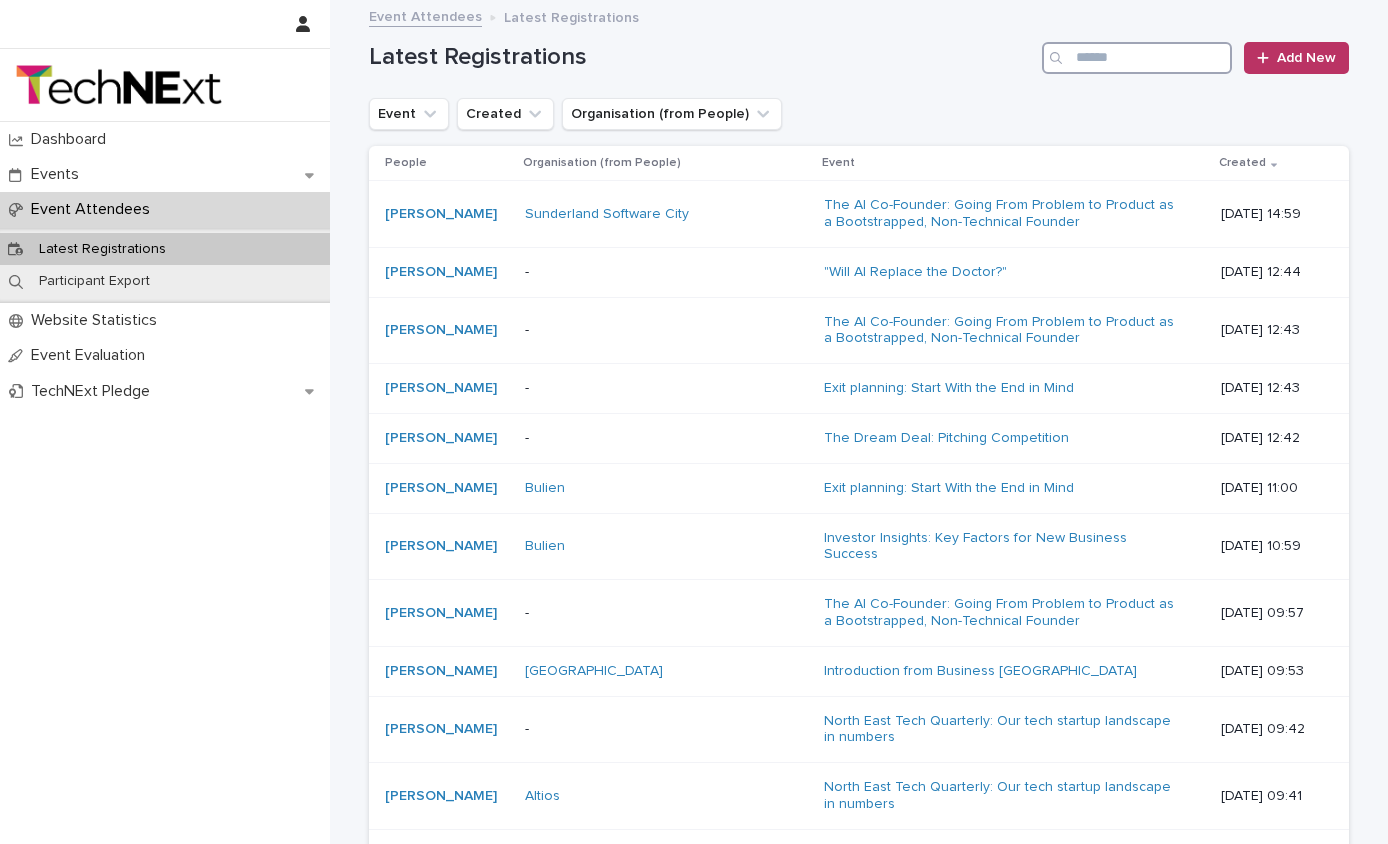 click at bounding box center (1137, 58) 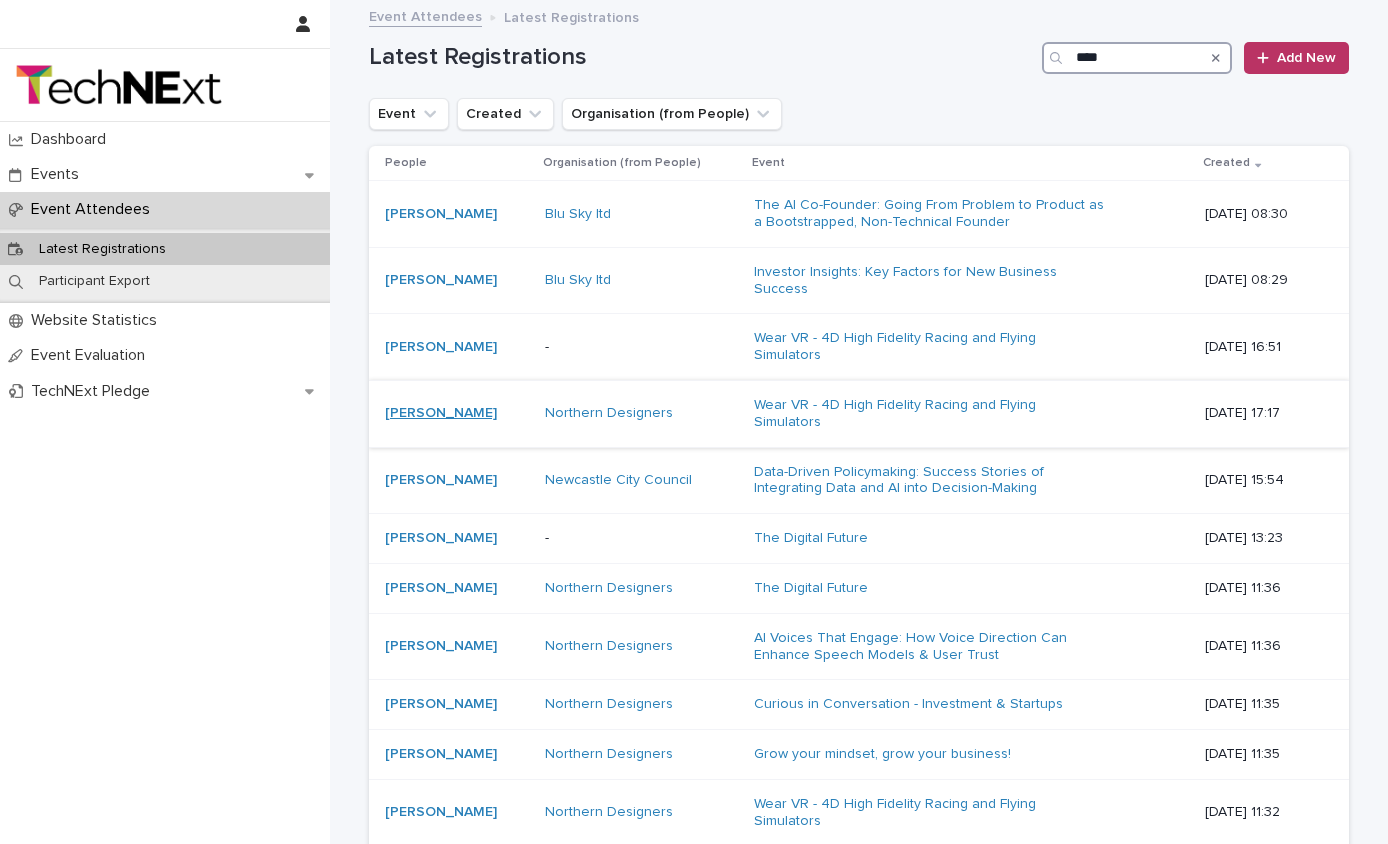 type on "****" 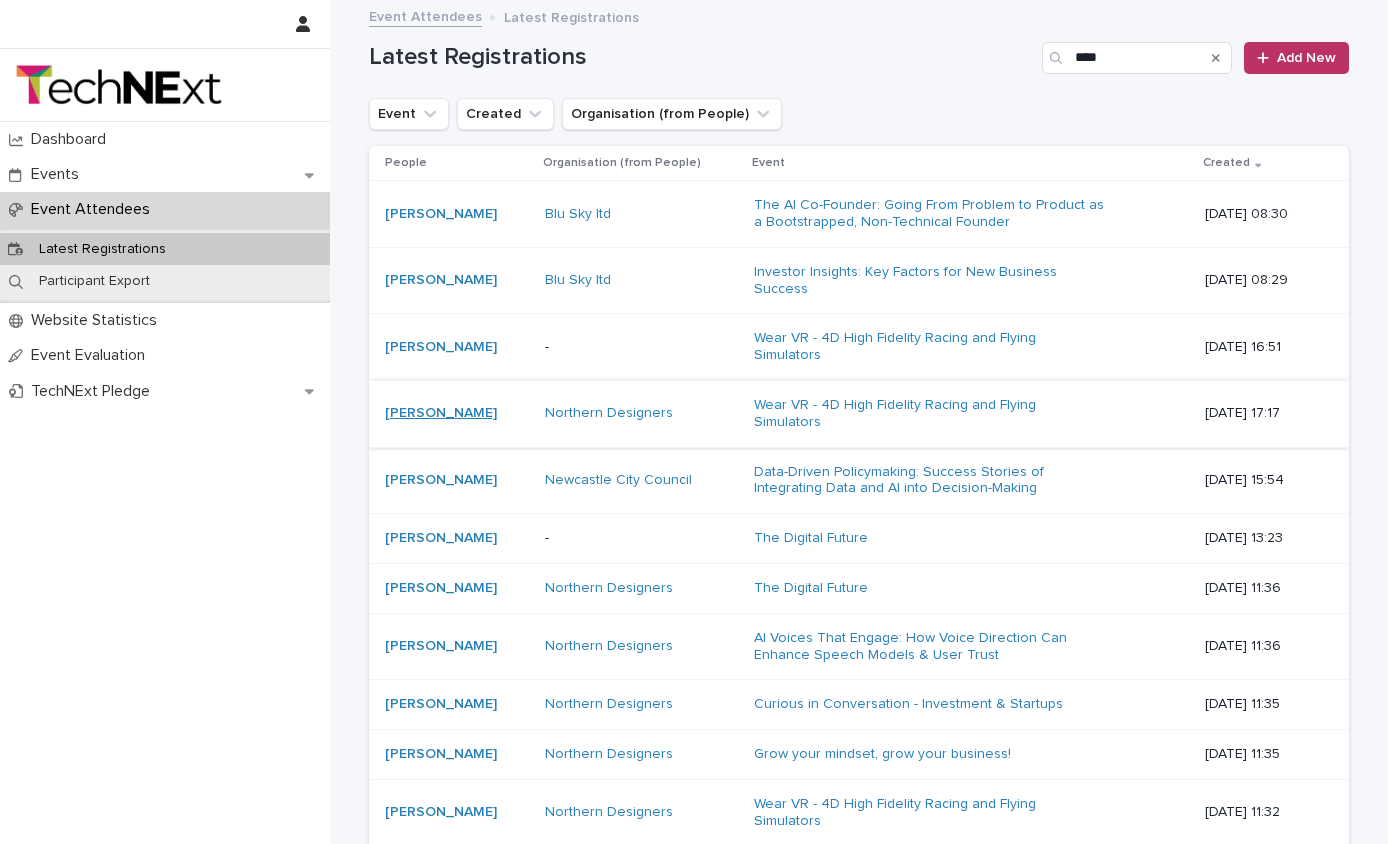 click on "[PERSON_NAME]" at bounding box center (441, 413) 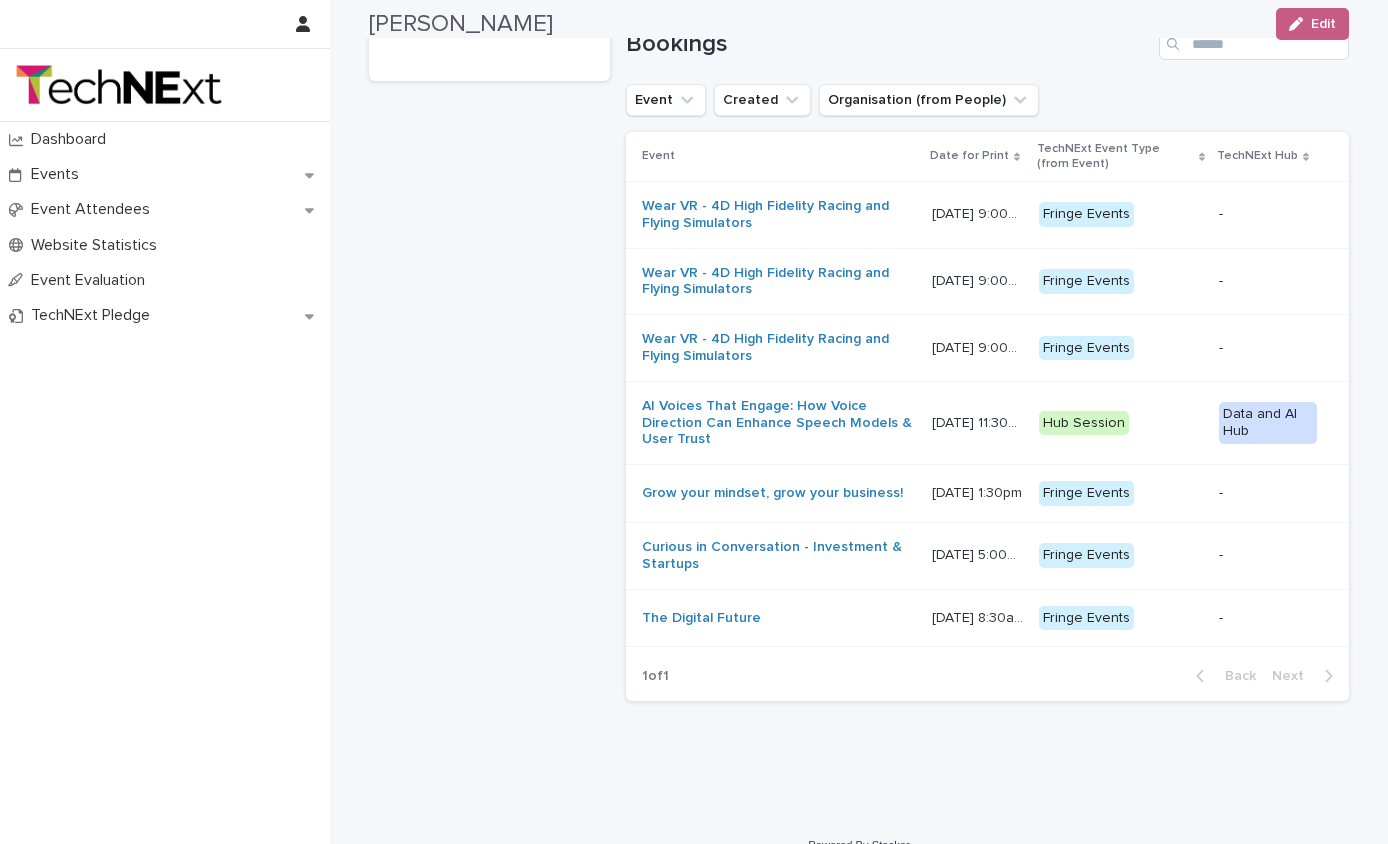 scroll, scrollTop: 438, scrollLeft: 0, axis: vertical 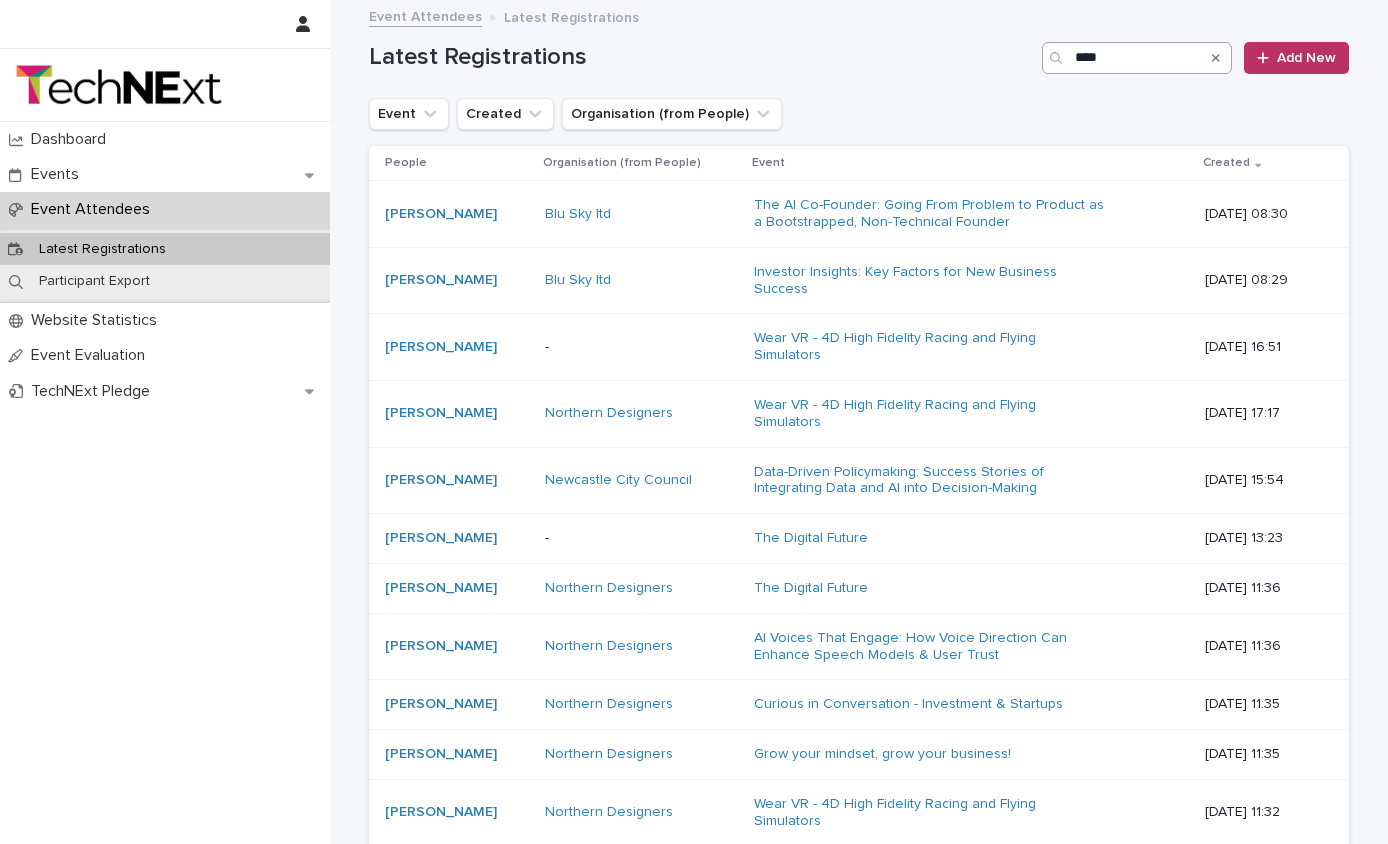 drag, startPoint x: 1214, startPoint y: 60, endPoint x: 1149, endPoint y: 56, distance: 65.12296 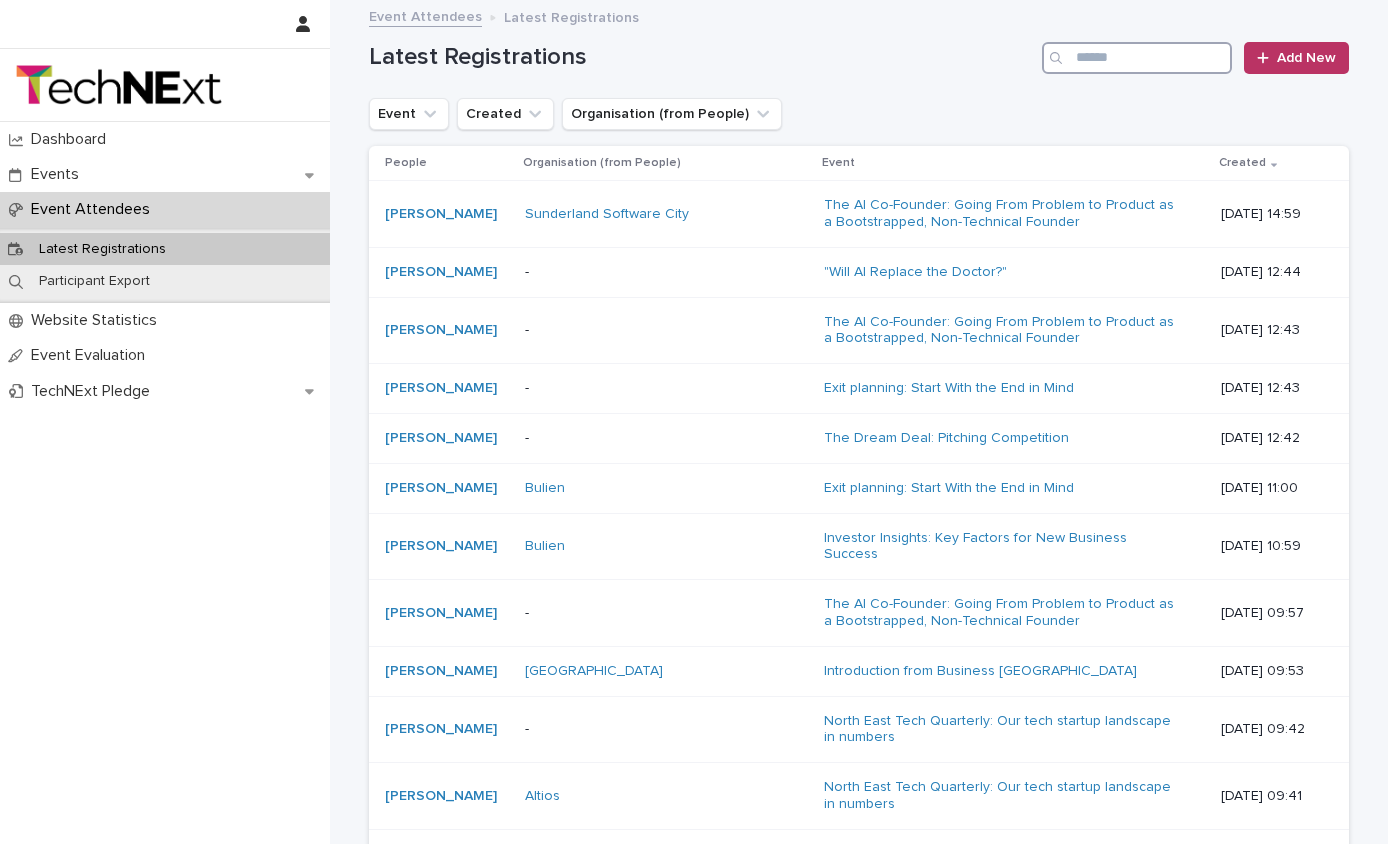 click at bounding box center (1137, 58) 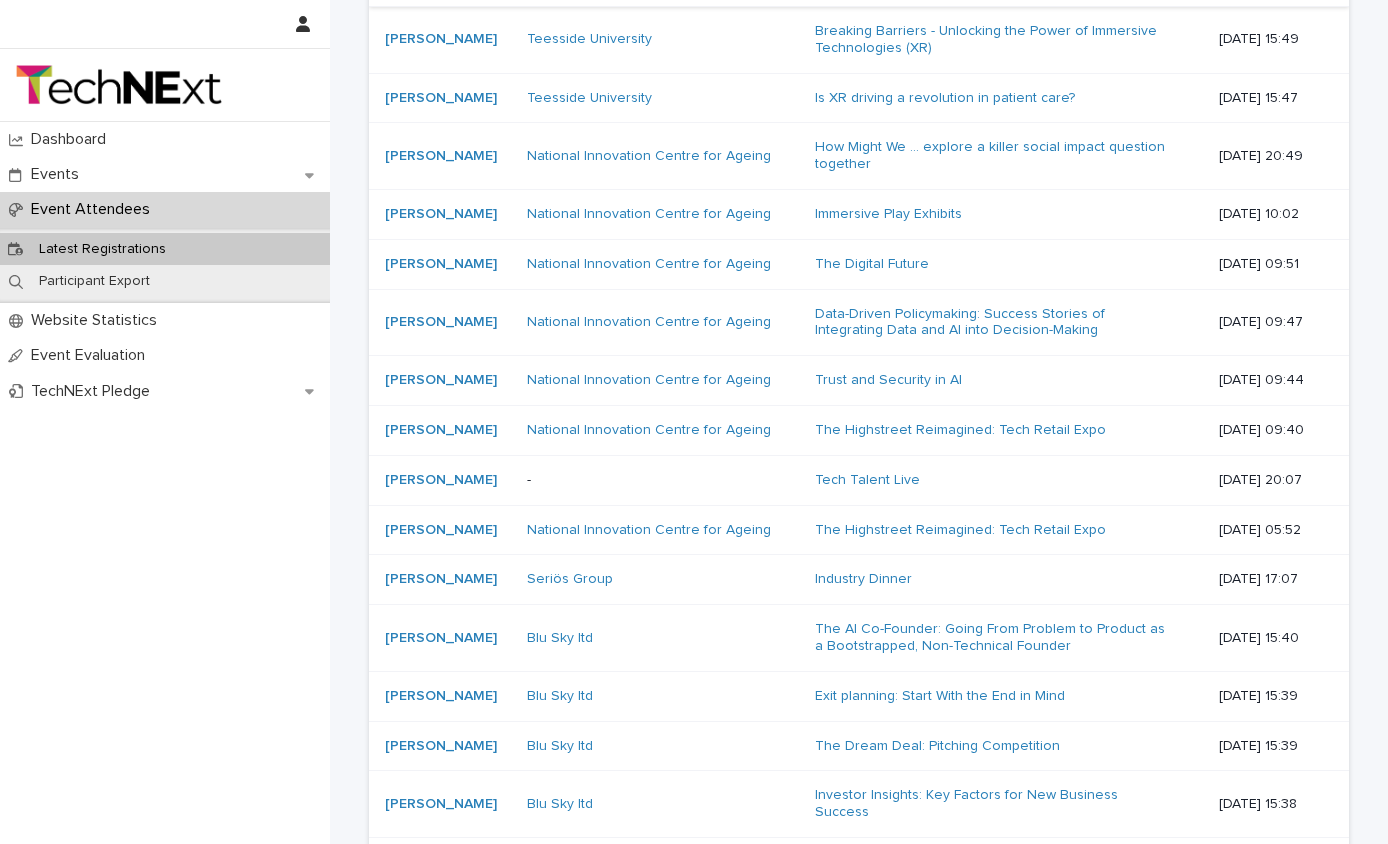 scroll, scrollTop: 0, scrollLeft: 0, axis: both 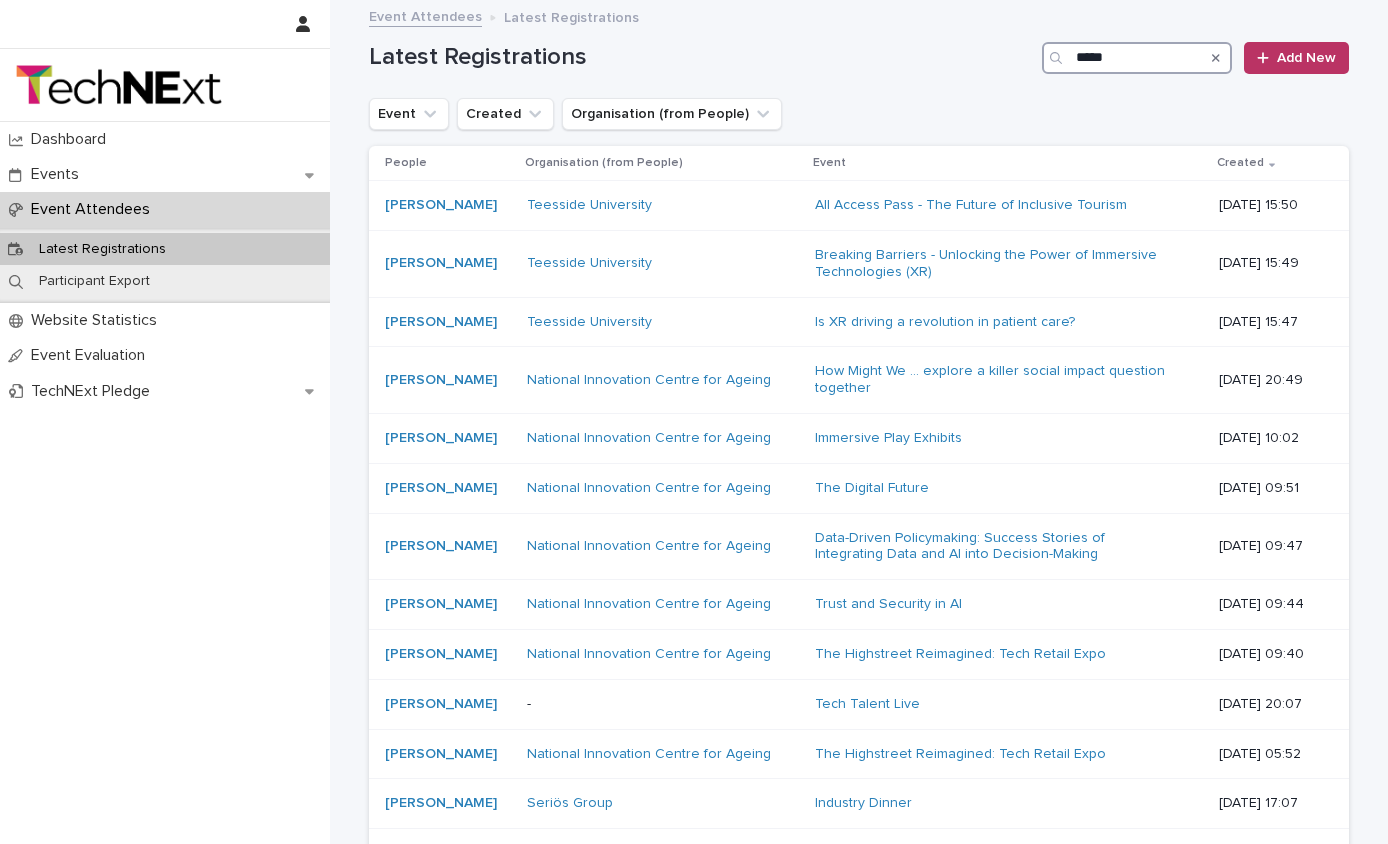 type on "*****" 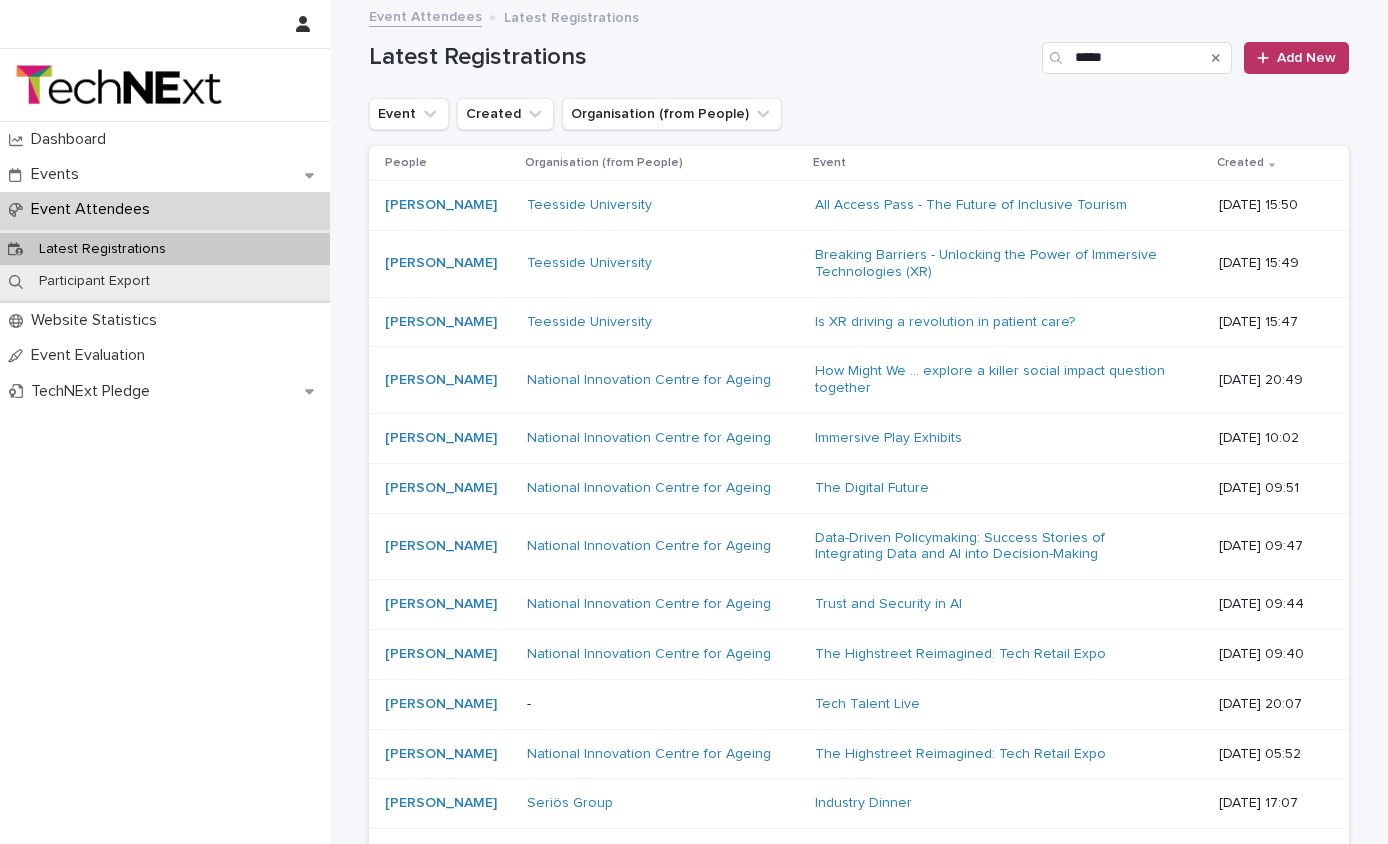 click 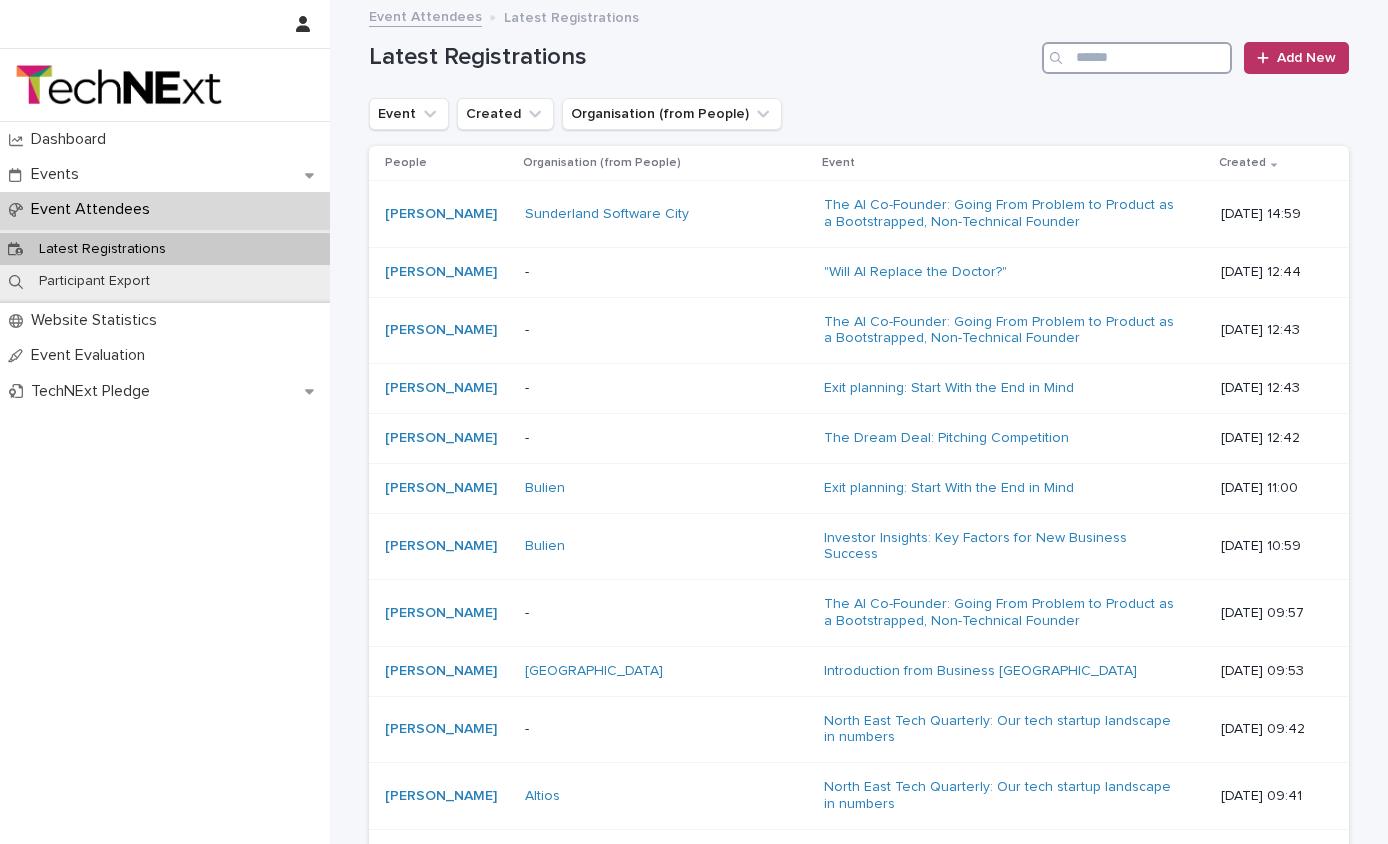 click at bounding box center [1137, 58] 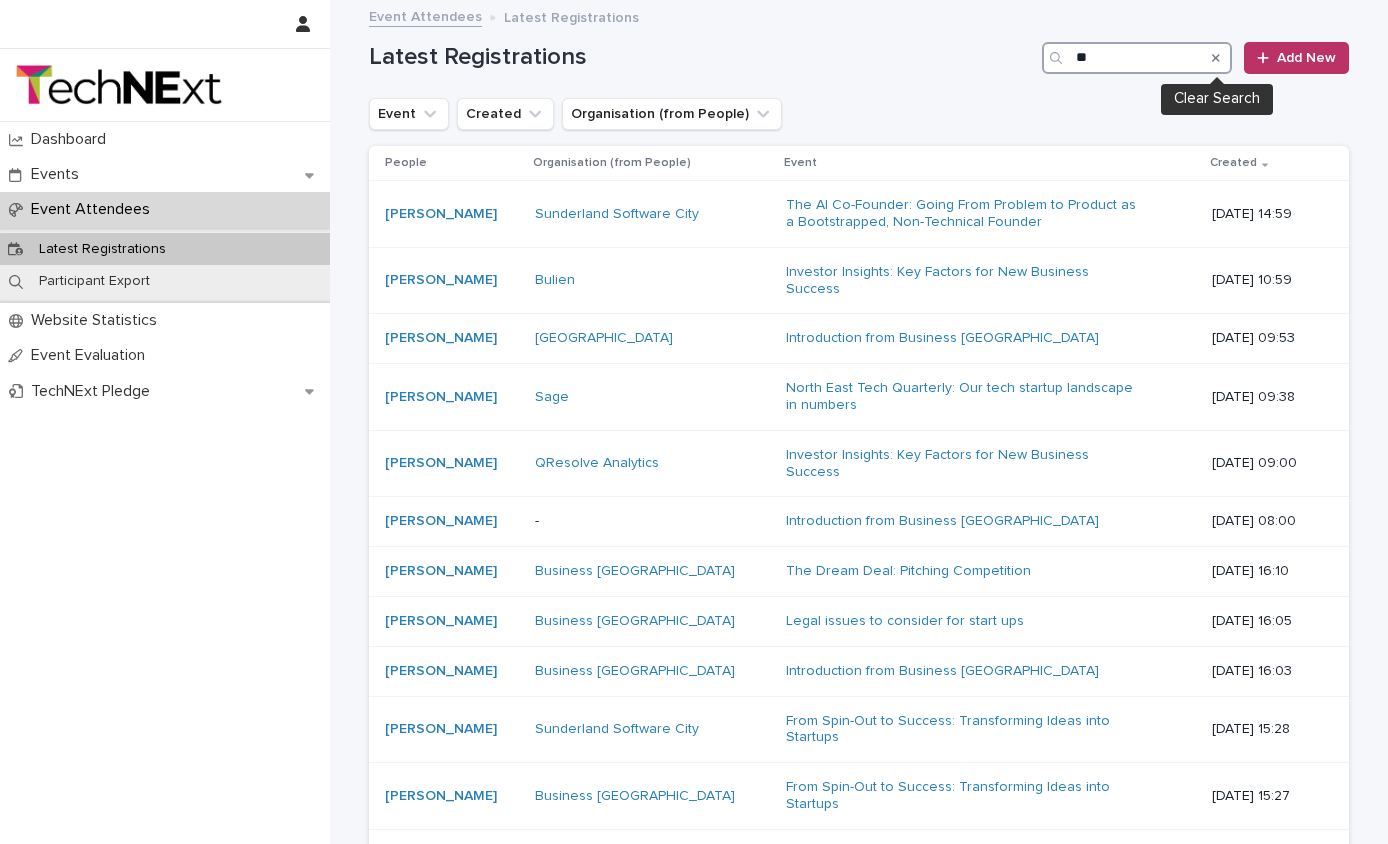 type on "**" 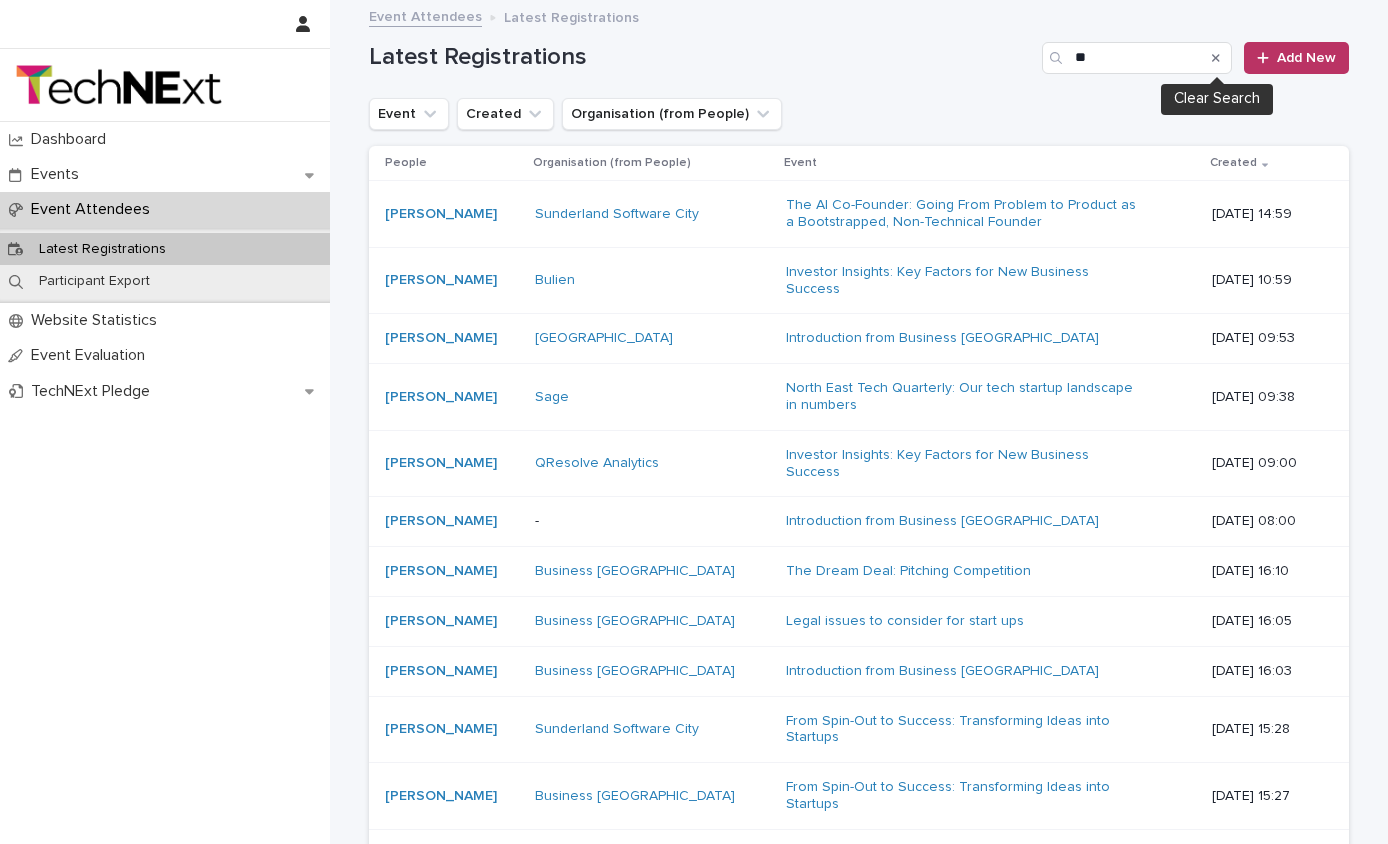 click 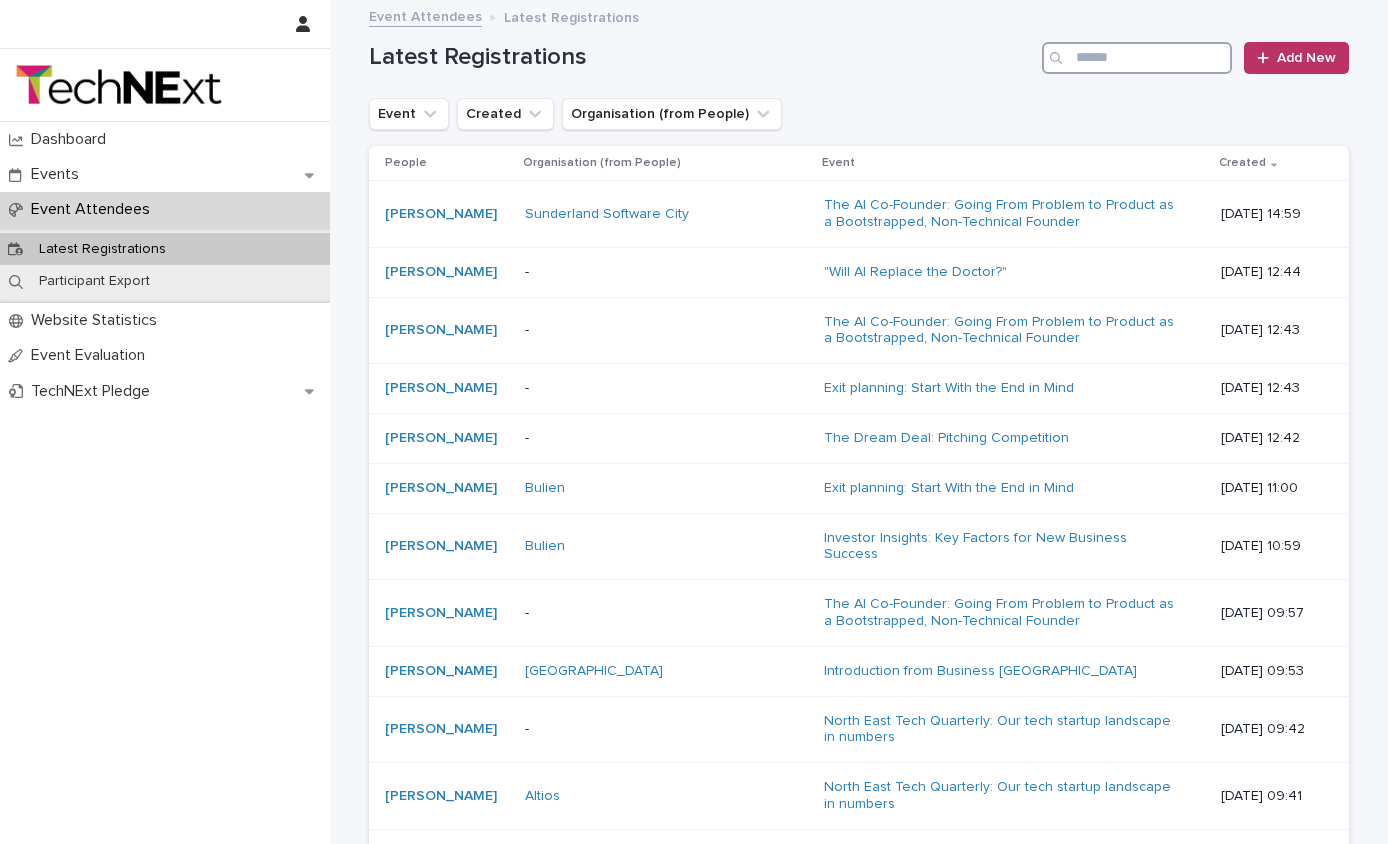 click at bounding box center (1137, 58) 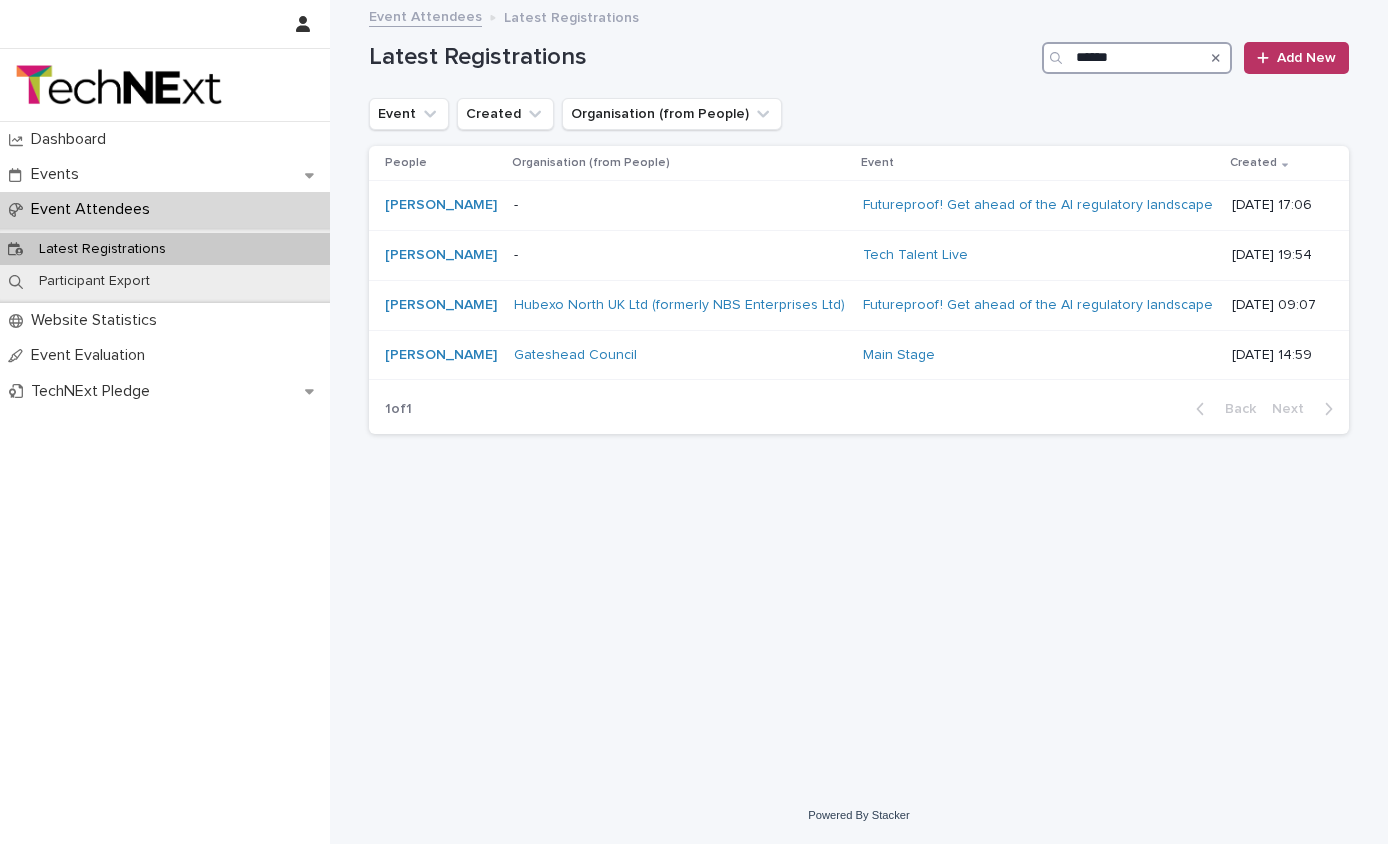 type on "******" 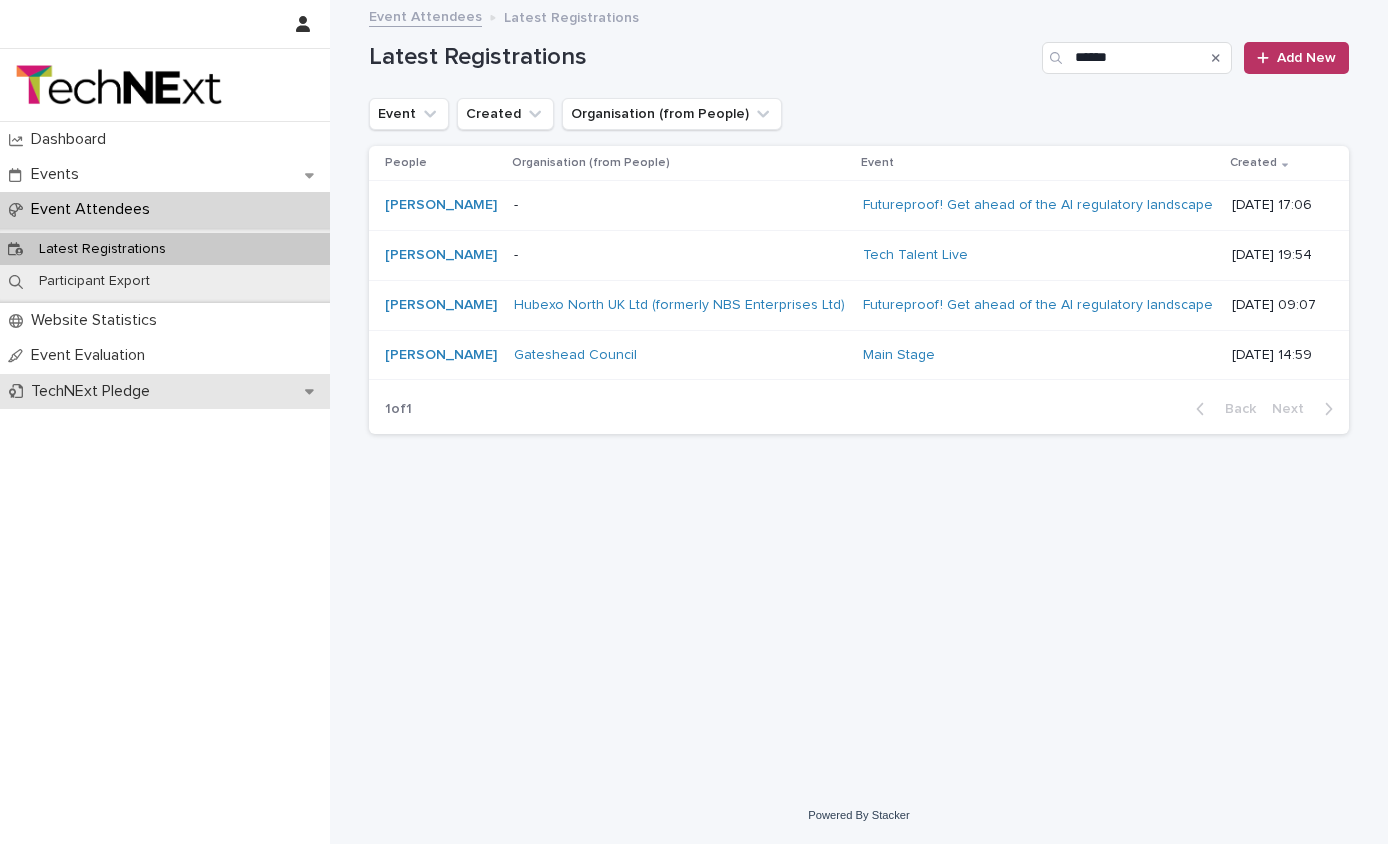 click on "TechNExt Pledge" at bounding box center (165, 391) 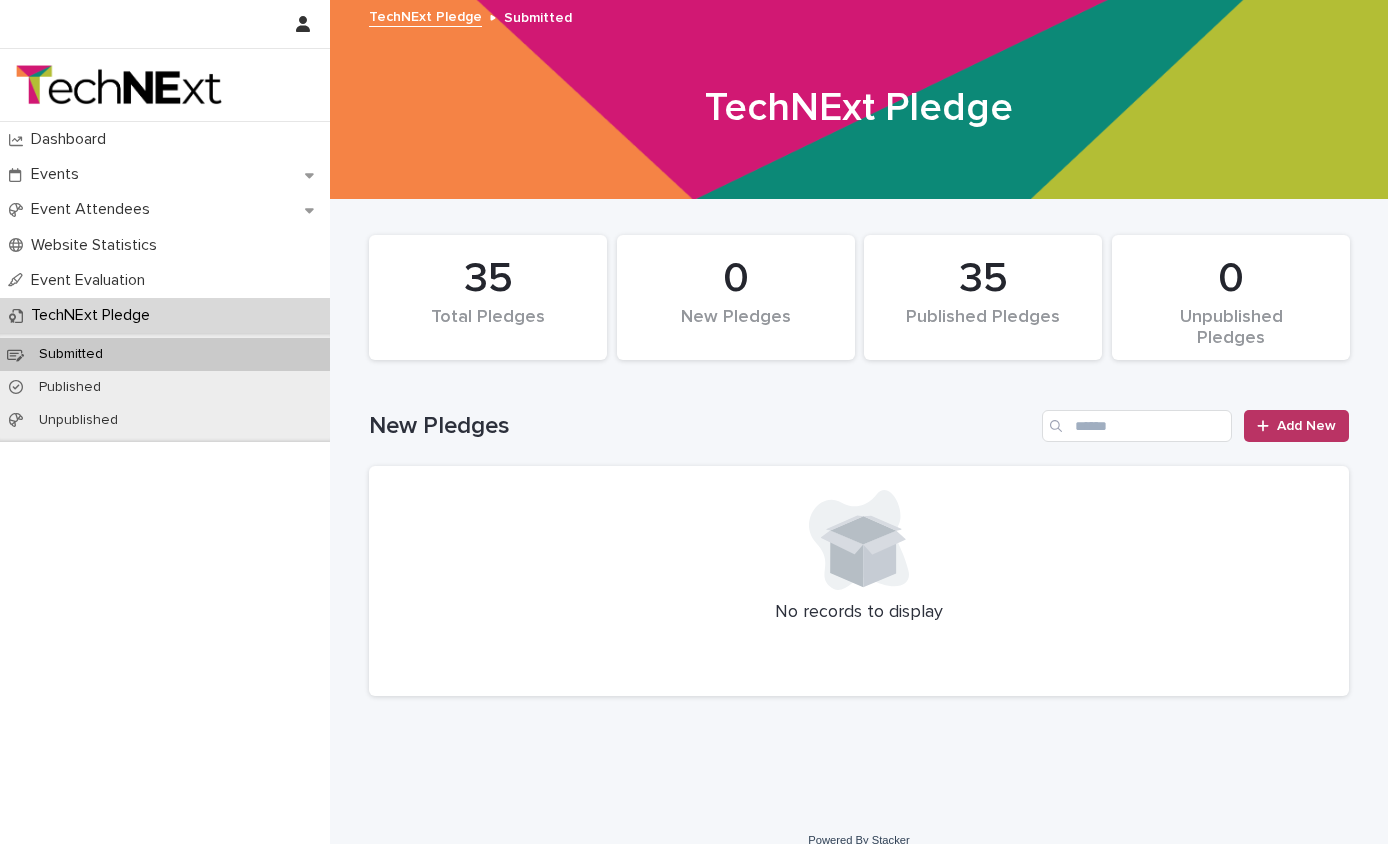 click on "Submitted" at bounding box center [71, 354] 